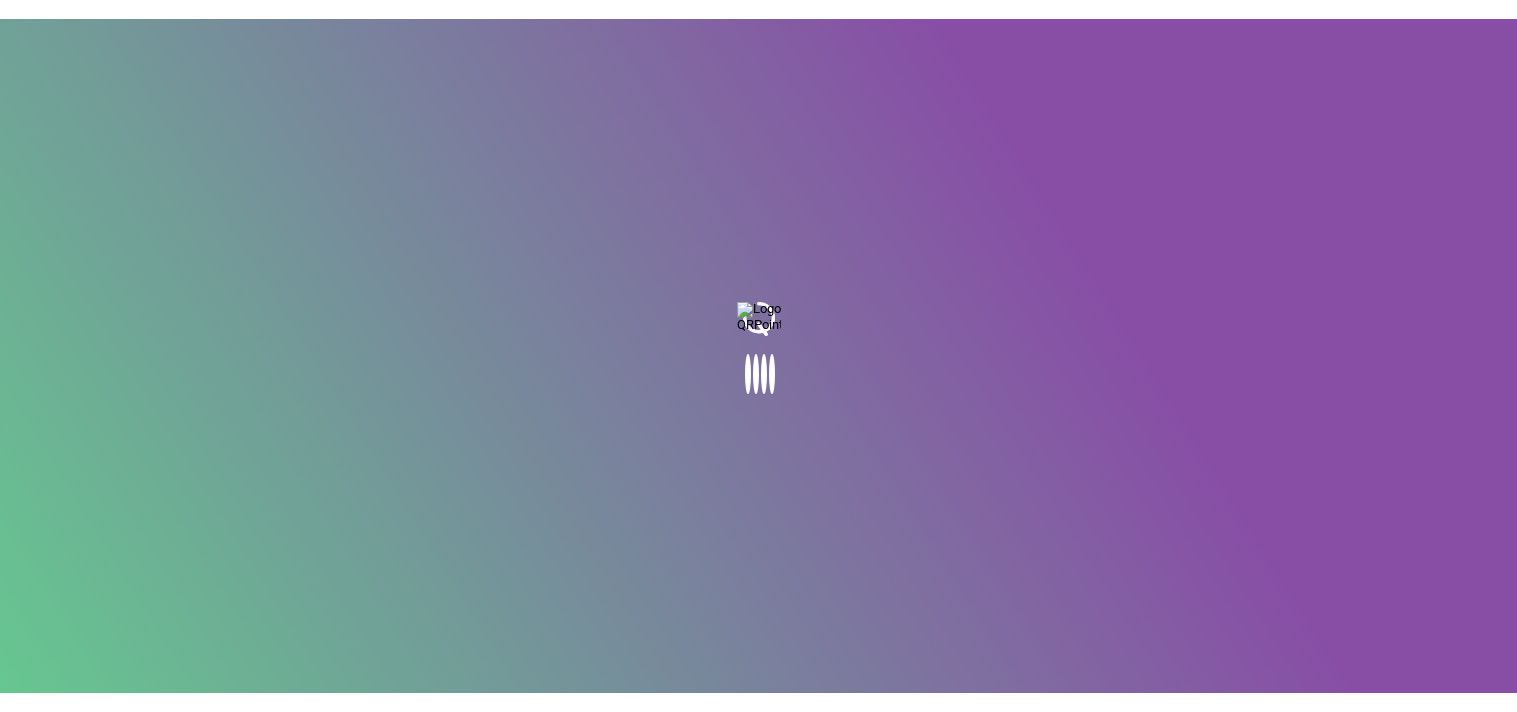 scroll, scrollTop: 0, scrollLeft: 0, axis: both 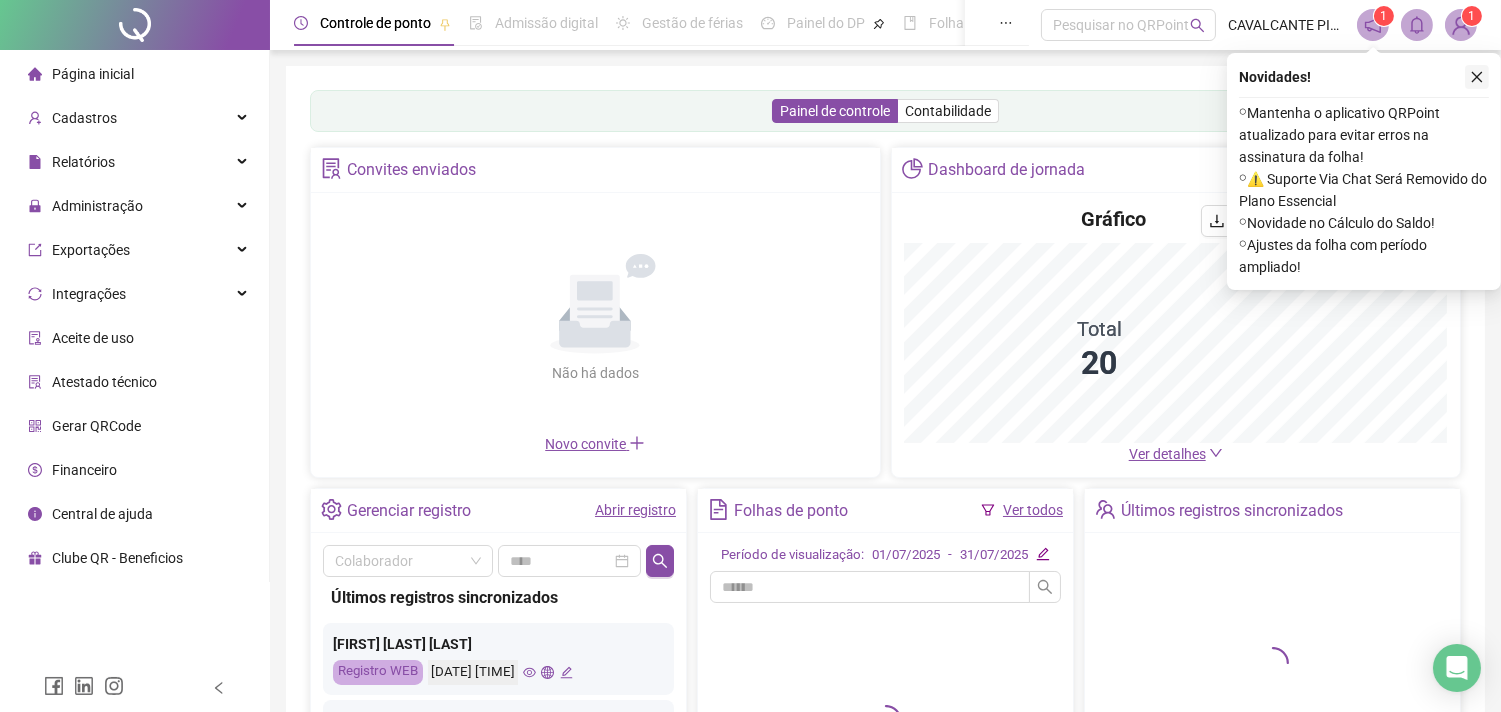 click 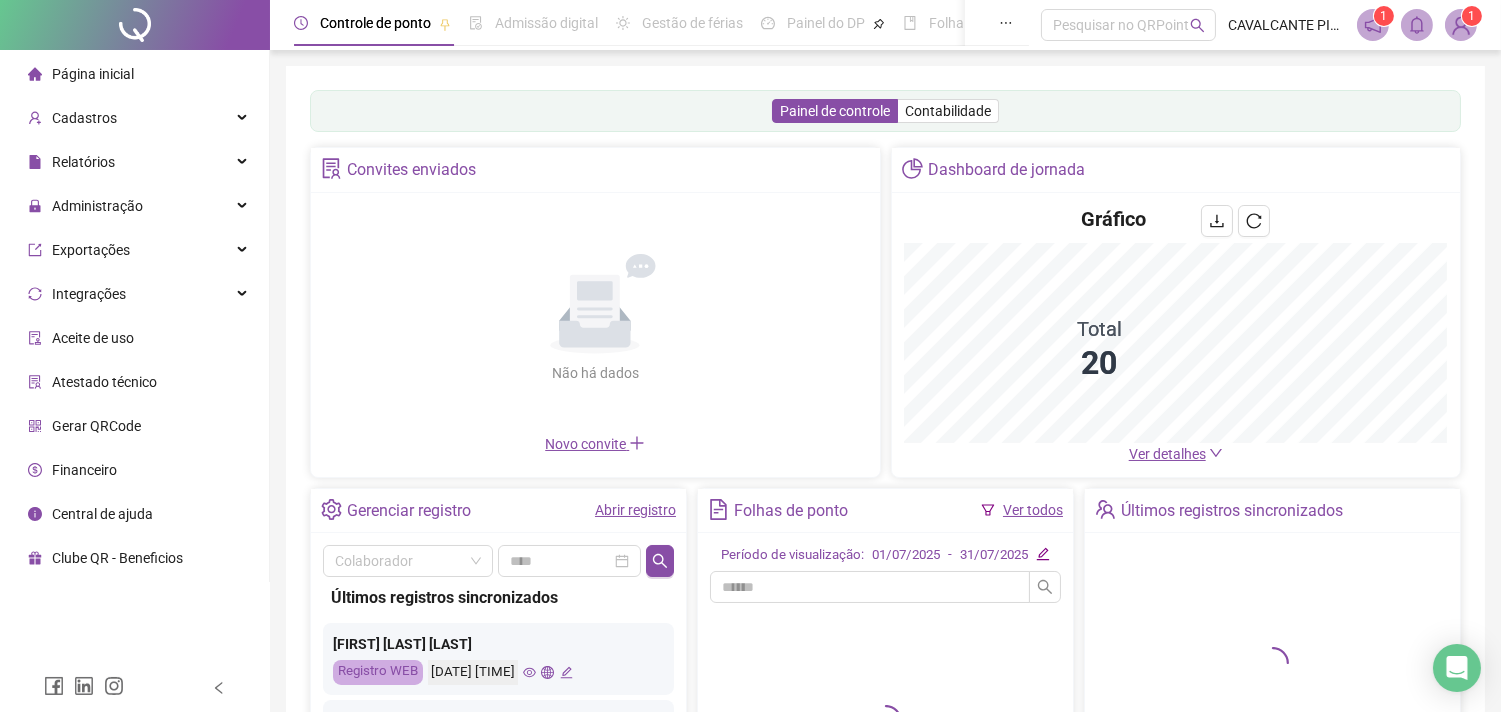 click at bounding box center (1461, 25) 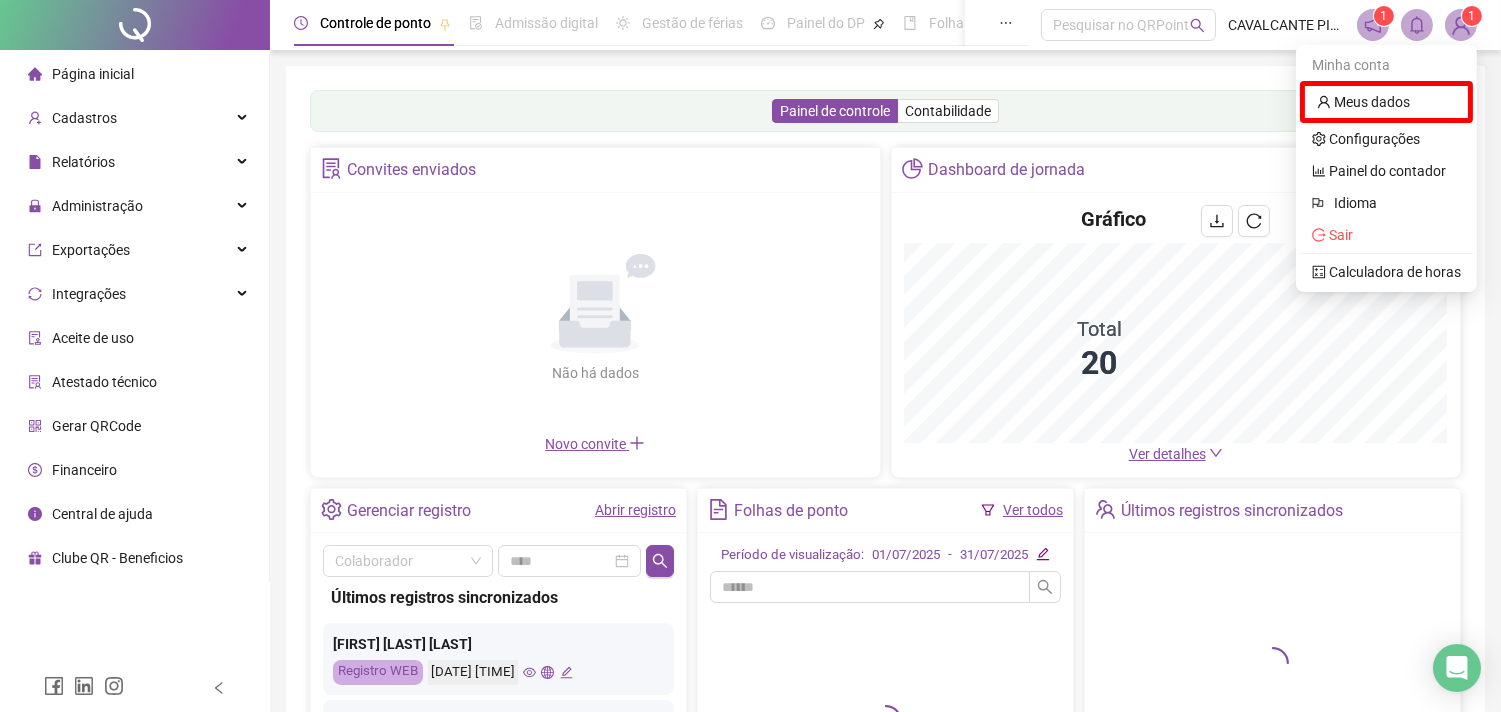 click on "Sair" at bounding box center (1341, 235) 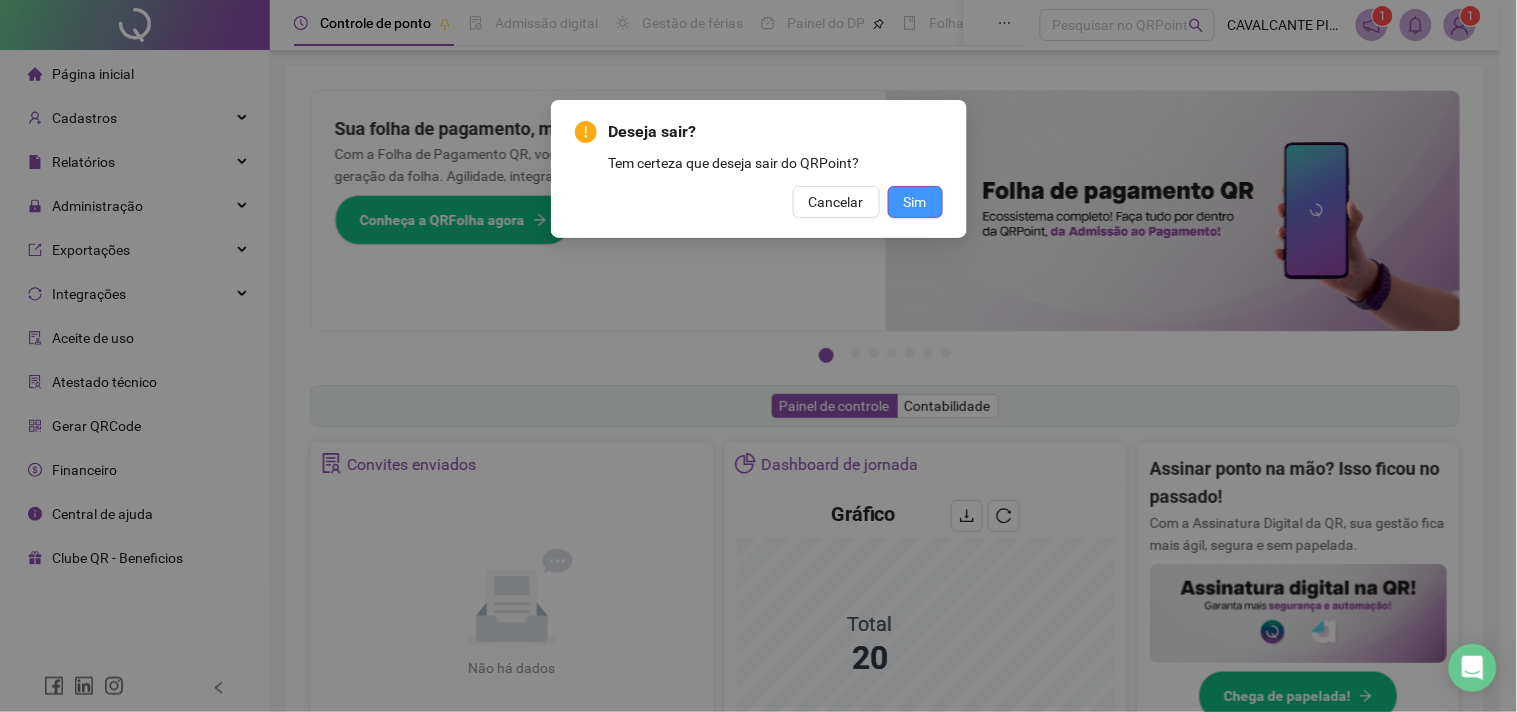 click on "Sim" at bounding box center [915, 202] 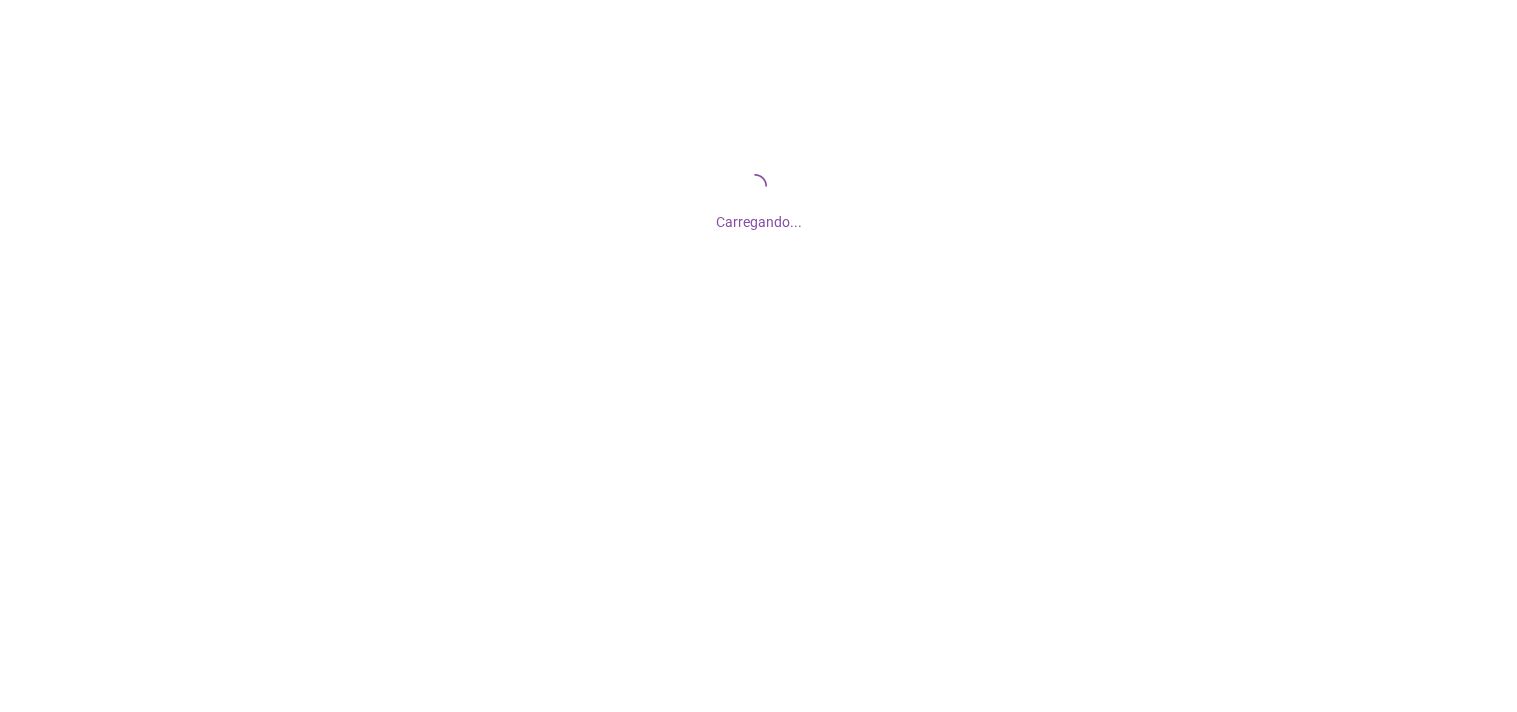 scroll, scrollTop: 0, scrollLeft: 0, axis: both 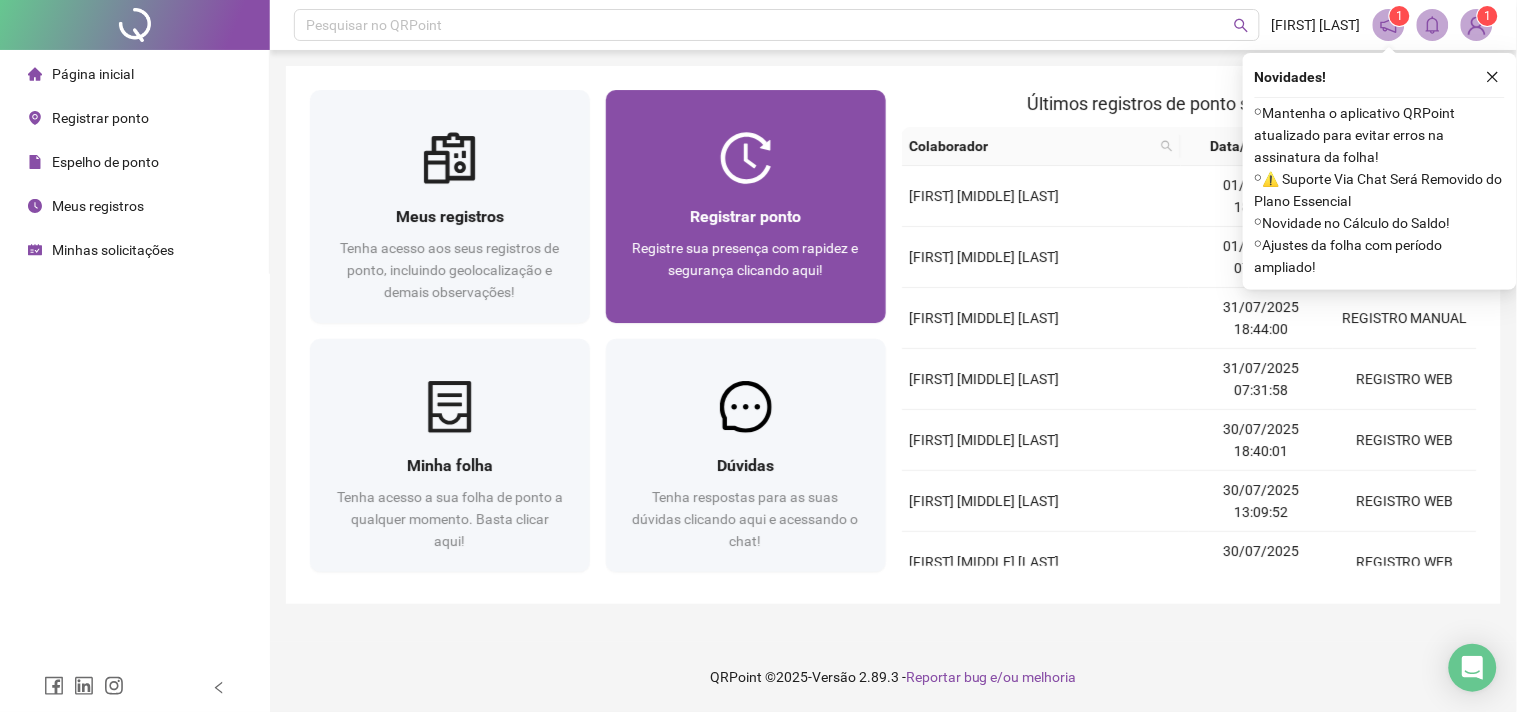 click on "Registrar ponto" at bounding box center (746, 216) 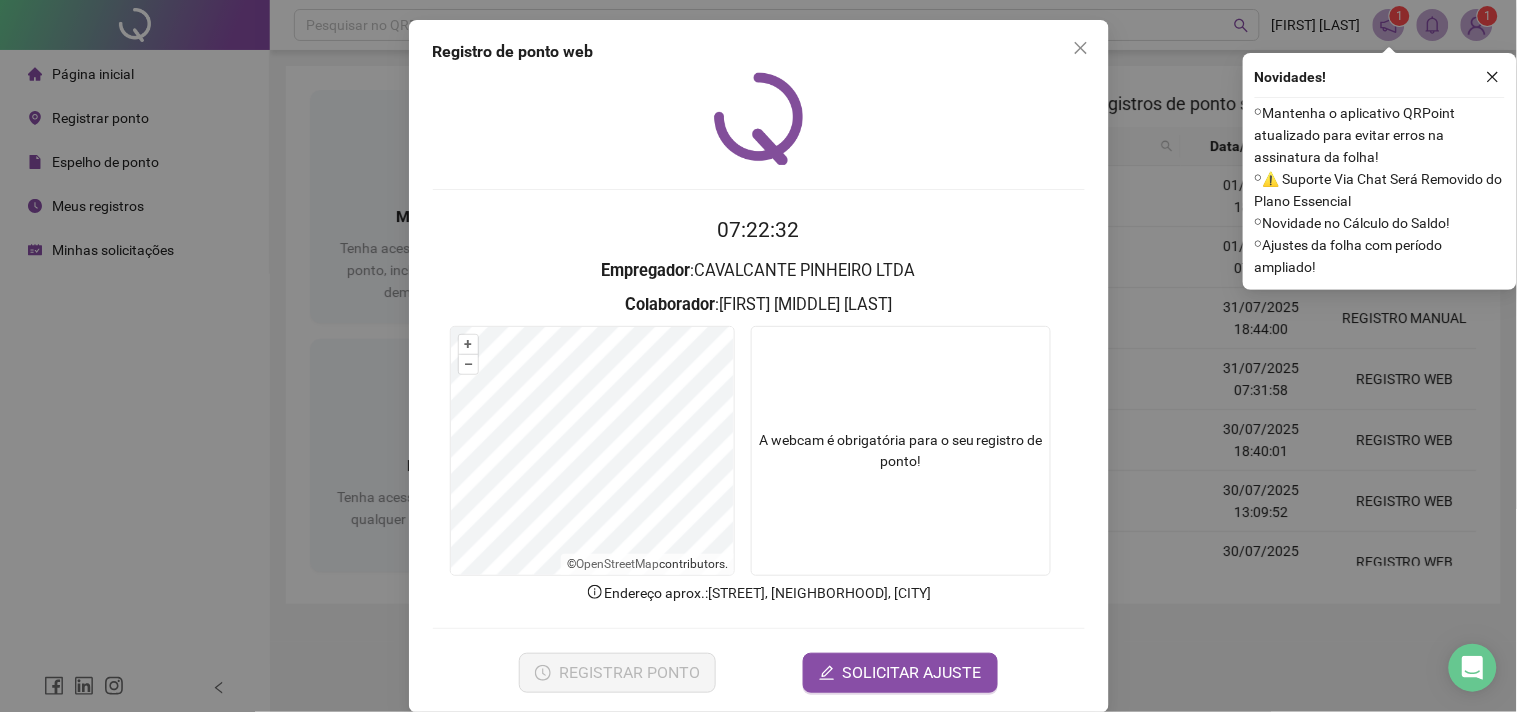 scroll, scrollTop: 24, scrollLeft: 0, axis: vertical 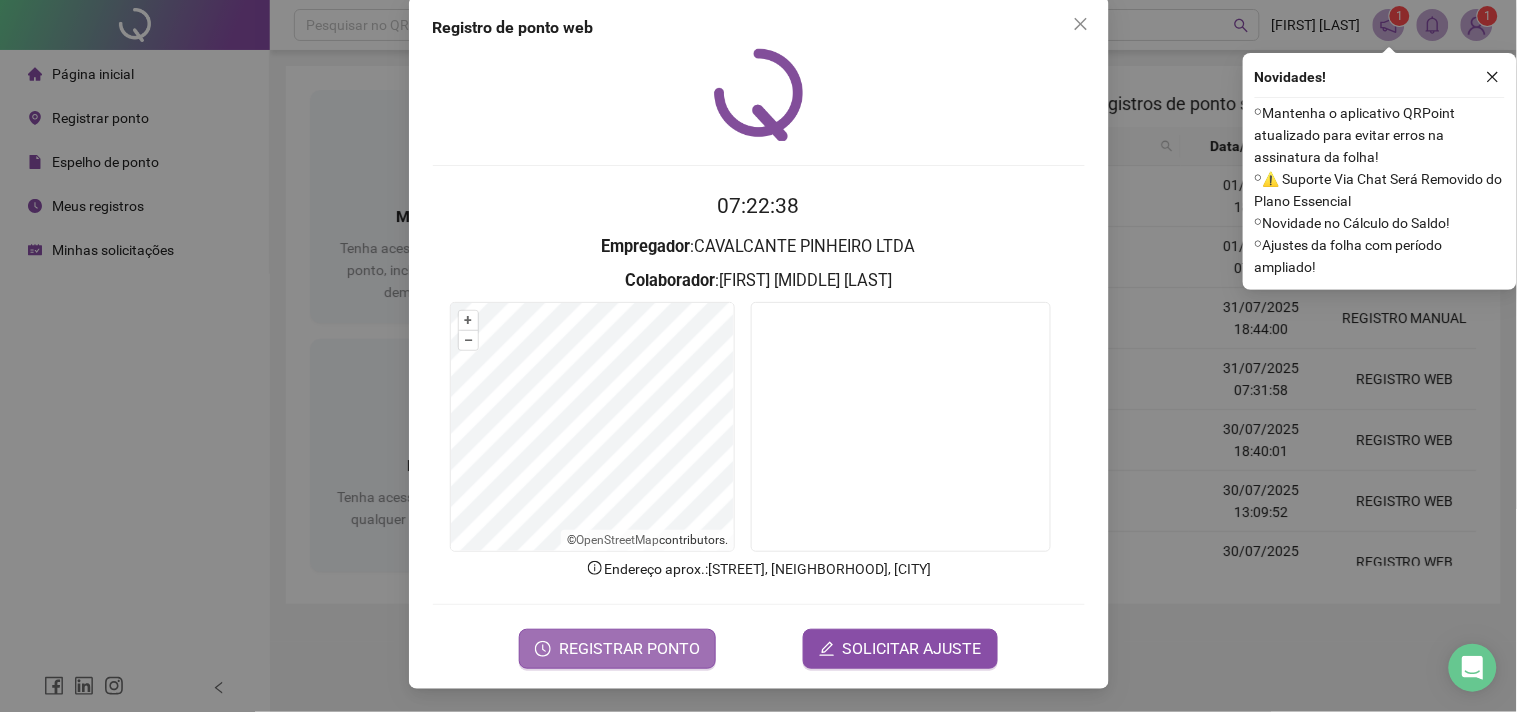 click on "REGISTRAR PONTO" at bounding box center (629, 649) 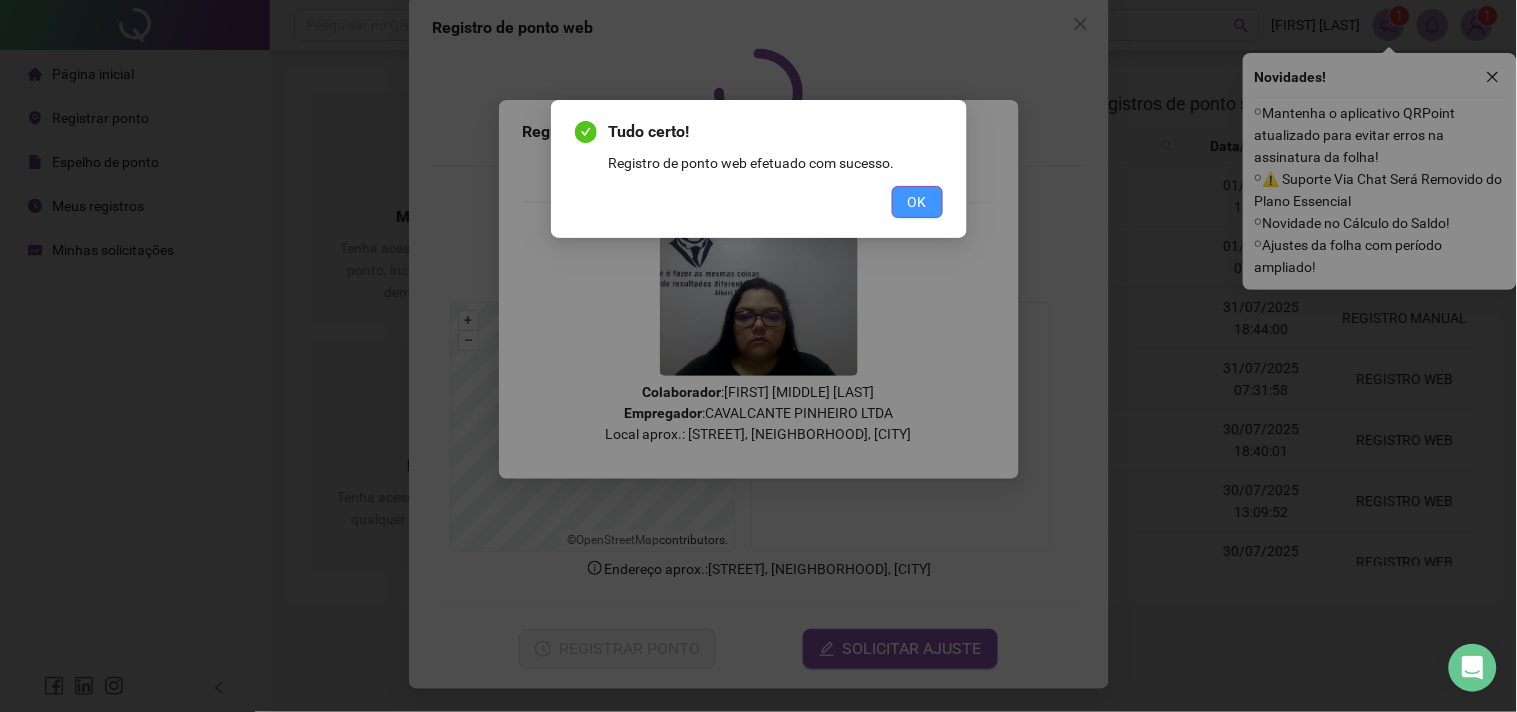 click on "OK" at bounding box center [917, 202] 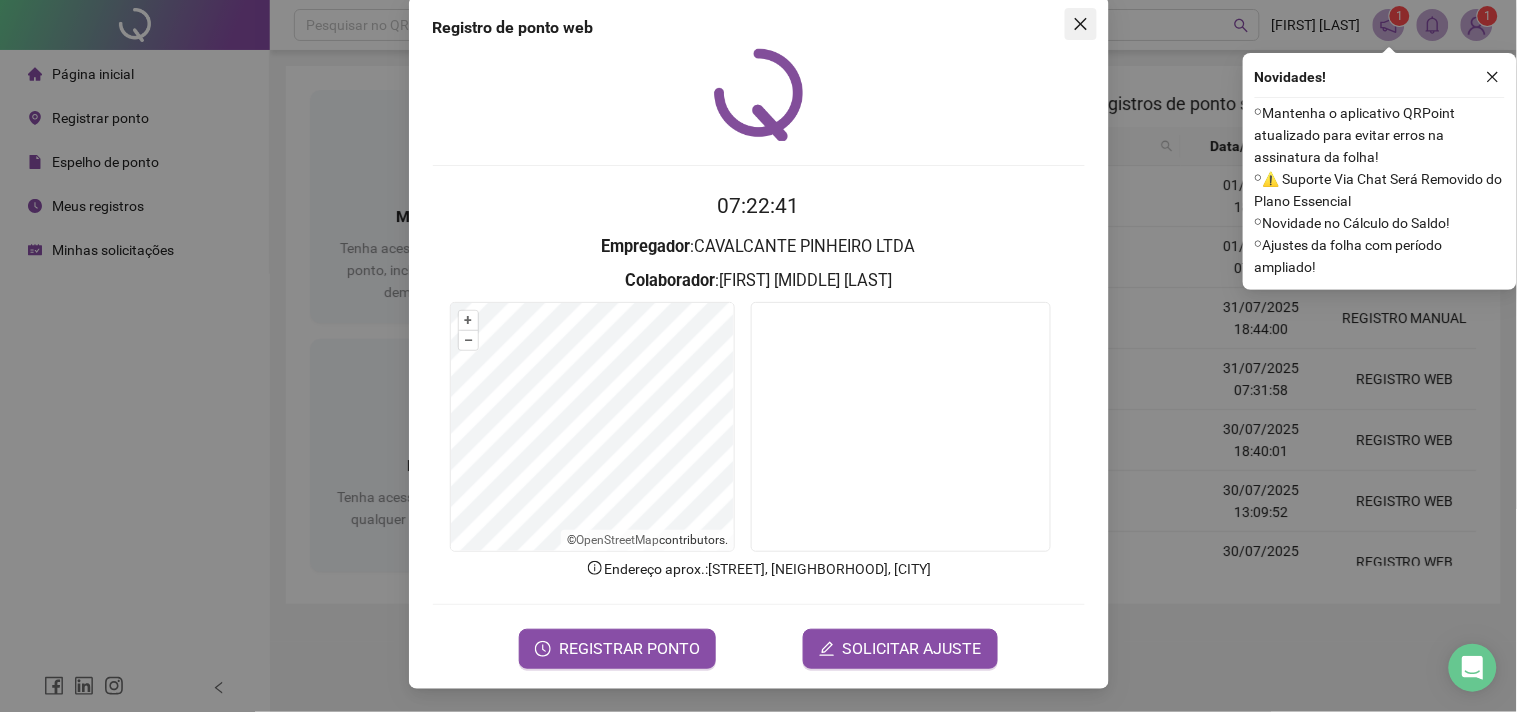 click at bounding box center [1081, 24] 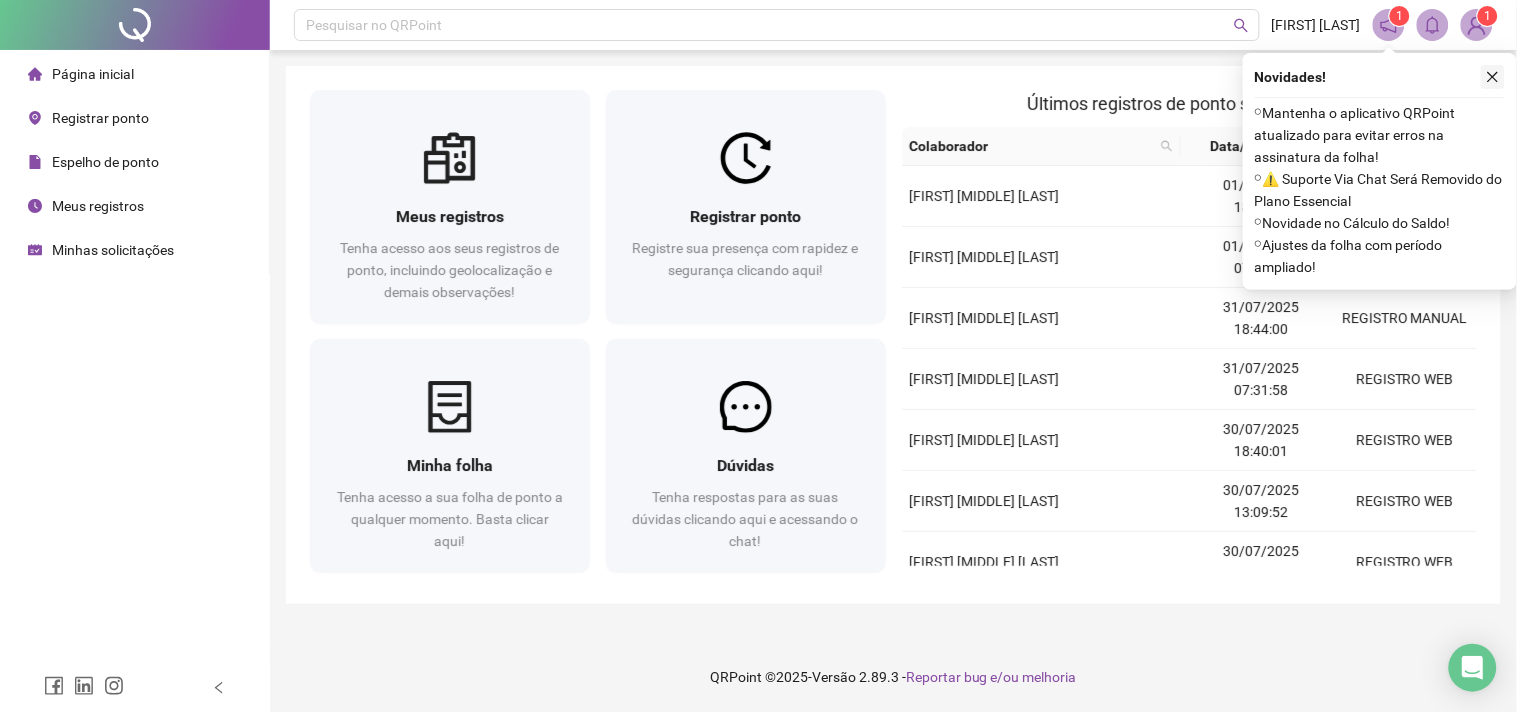 click 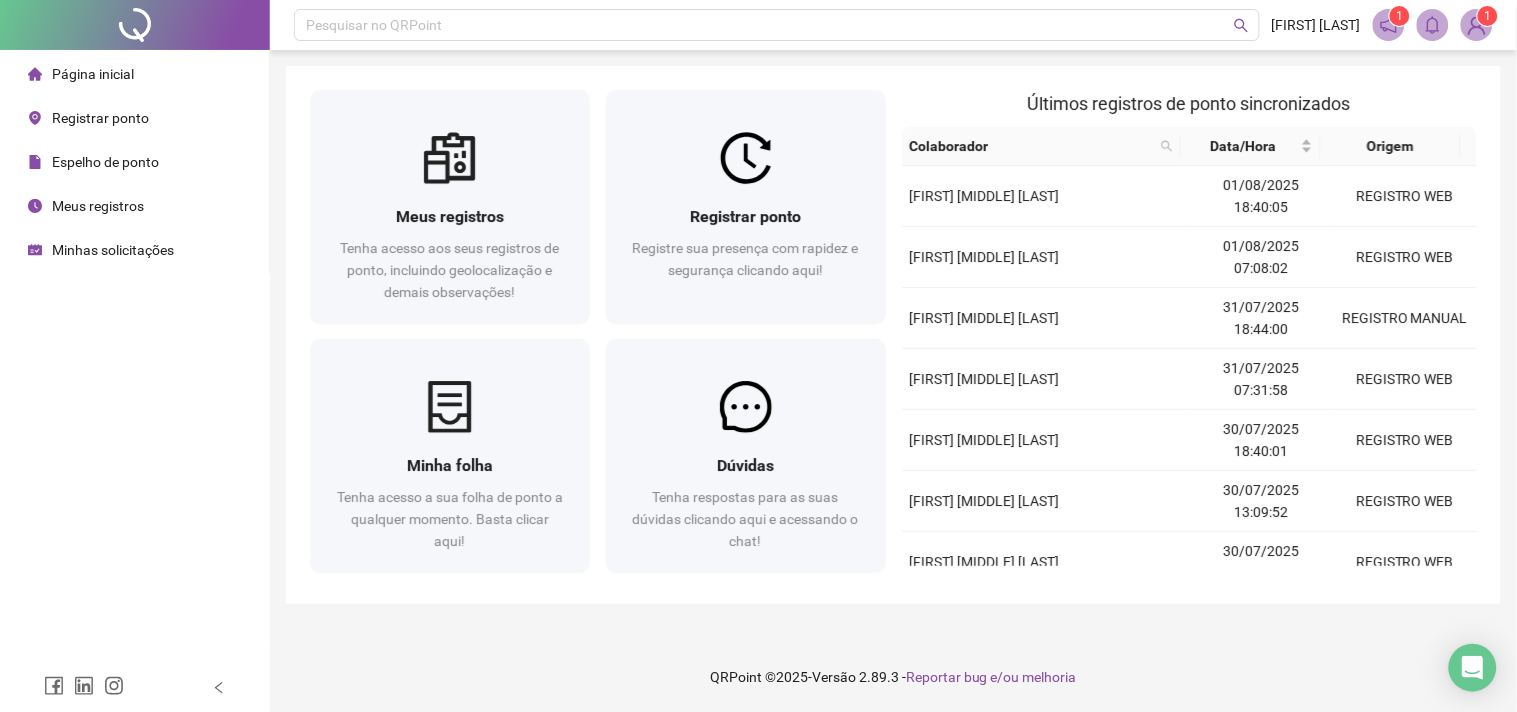 click on "1" at bounding box center (1488, 16) 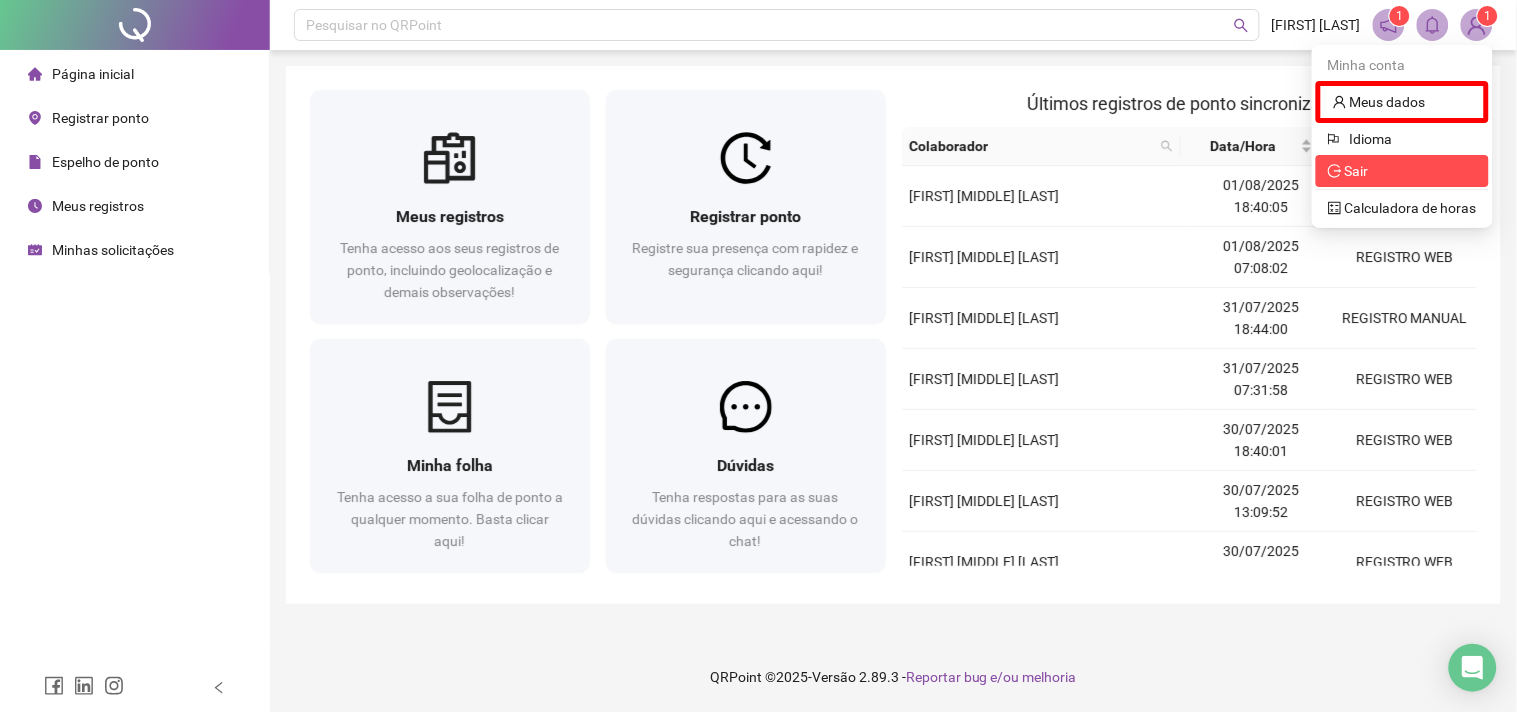 click on "Sair" at bounding box center [1402, 171] 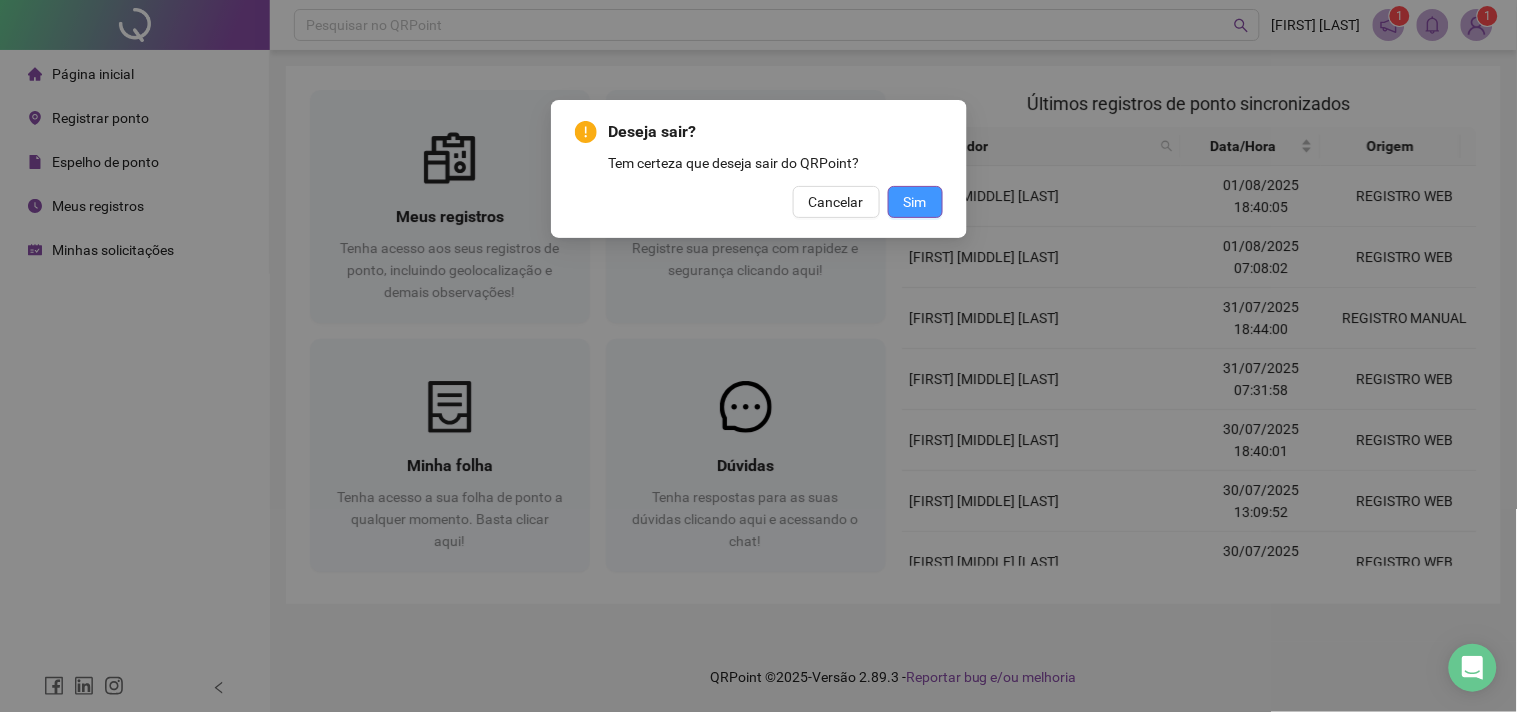 click on "Sim" at bounding box center (915, 202) 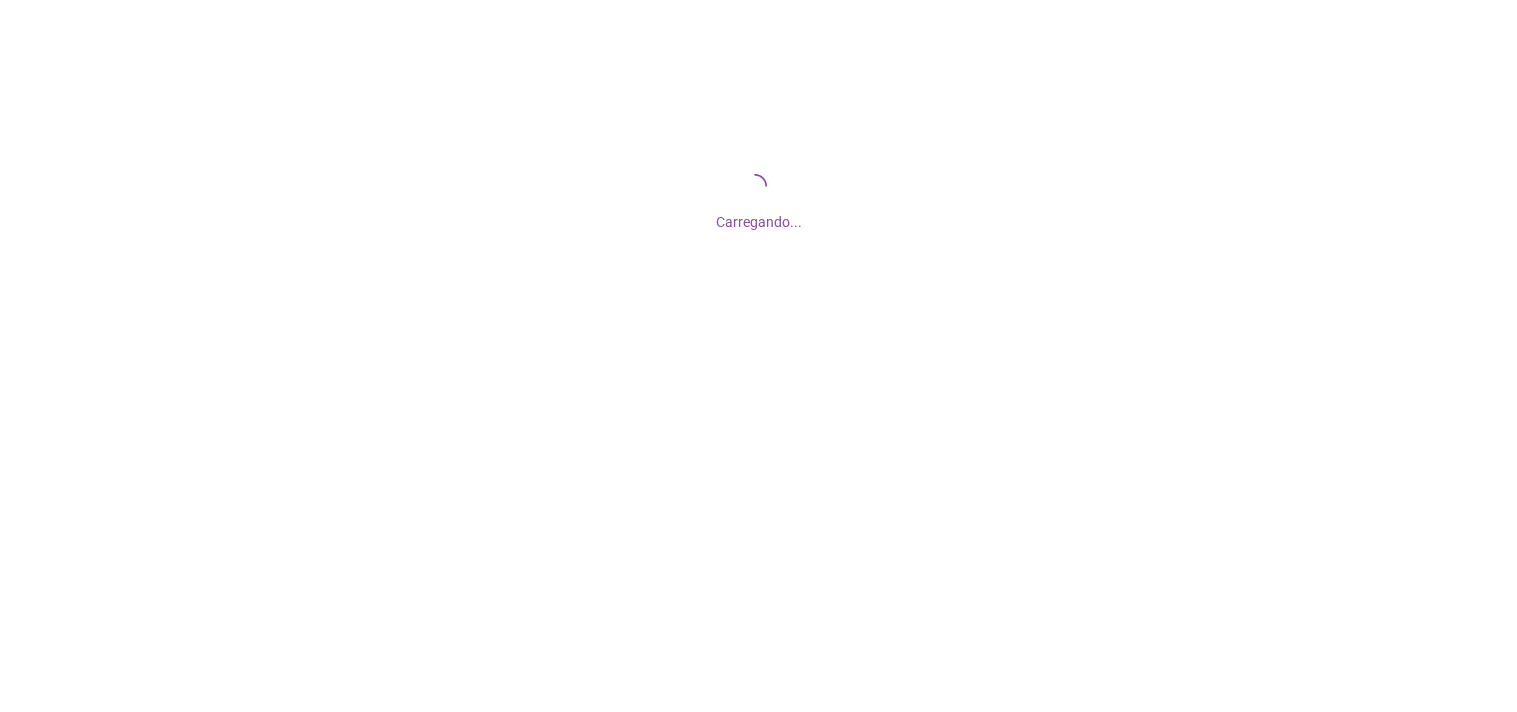 scroll, scrollTop: 0, scrollLeft: 0, axis: both 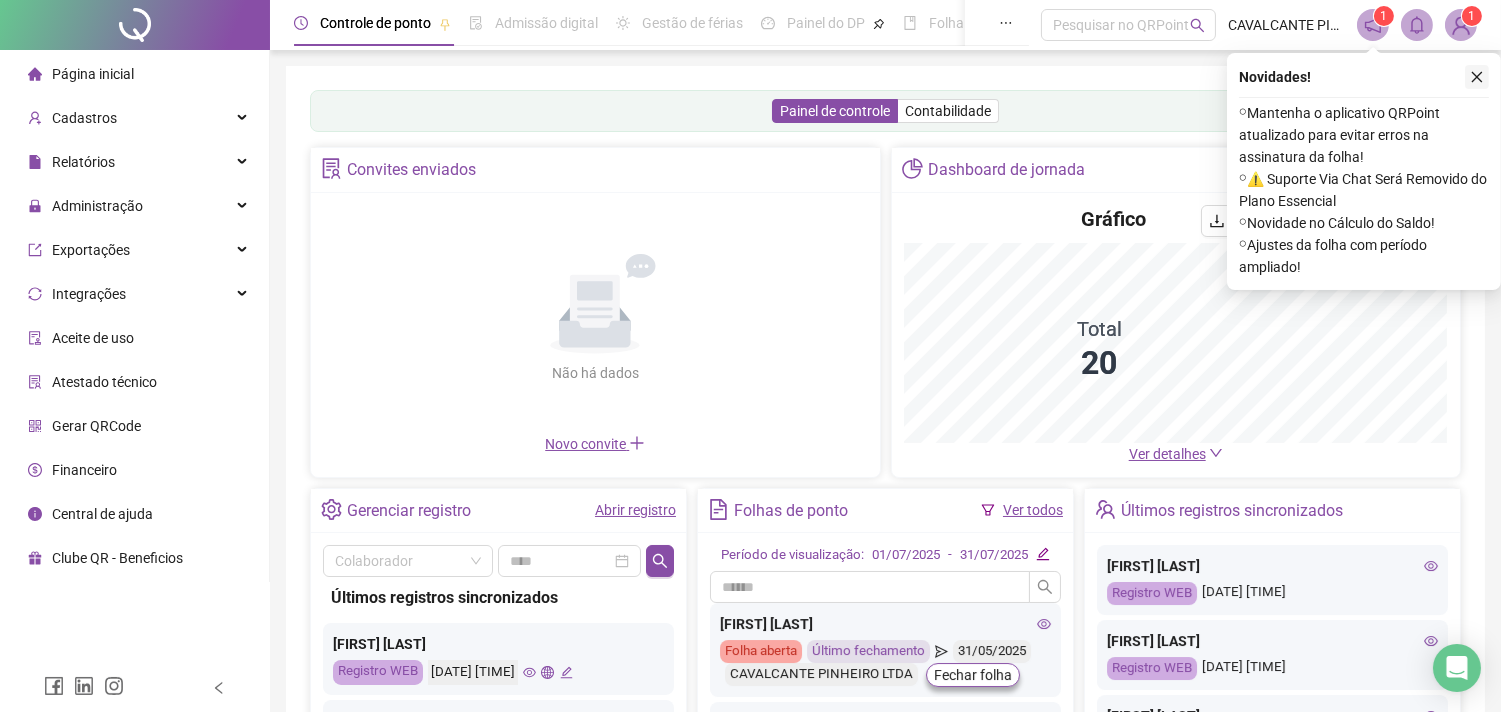 click at bounding box center (1477, 77) 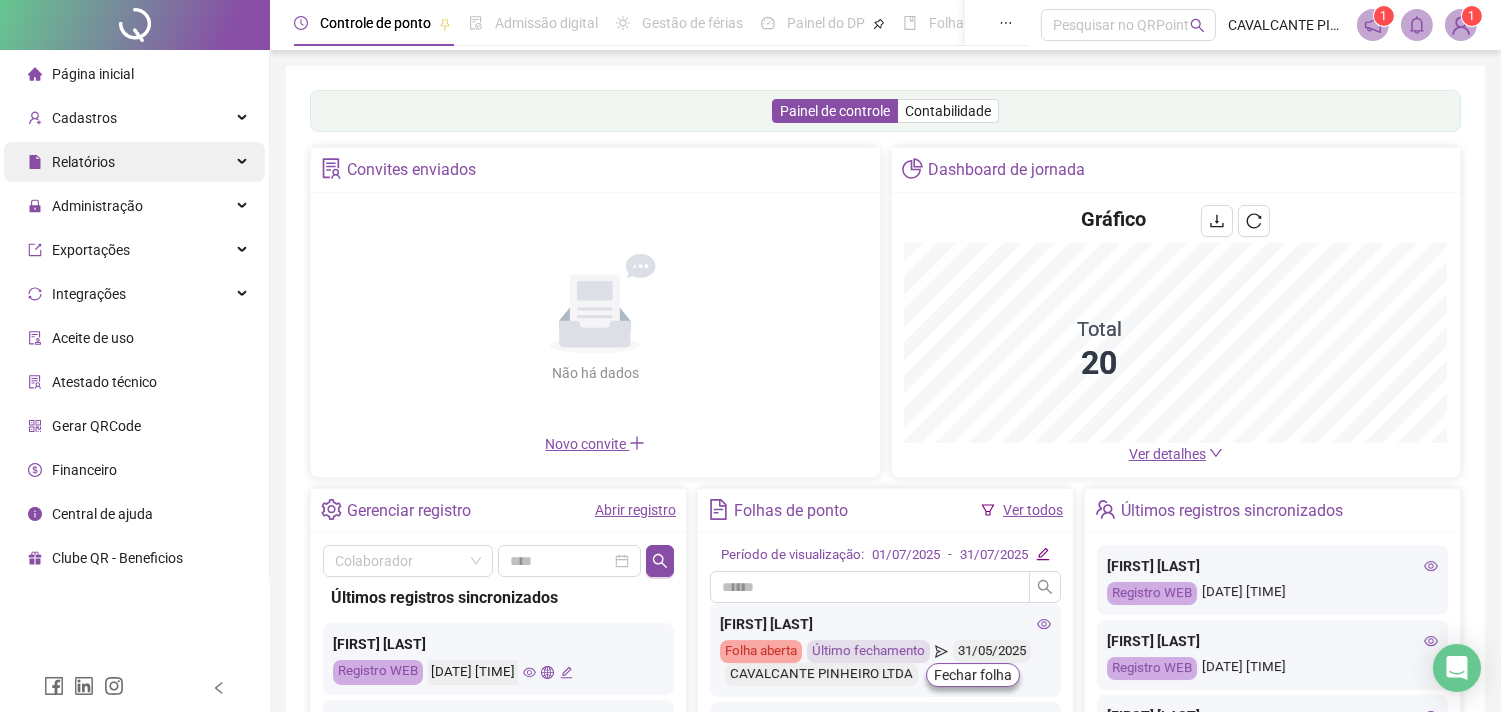 click on "Relatórios" at bounding box center (83, 162) 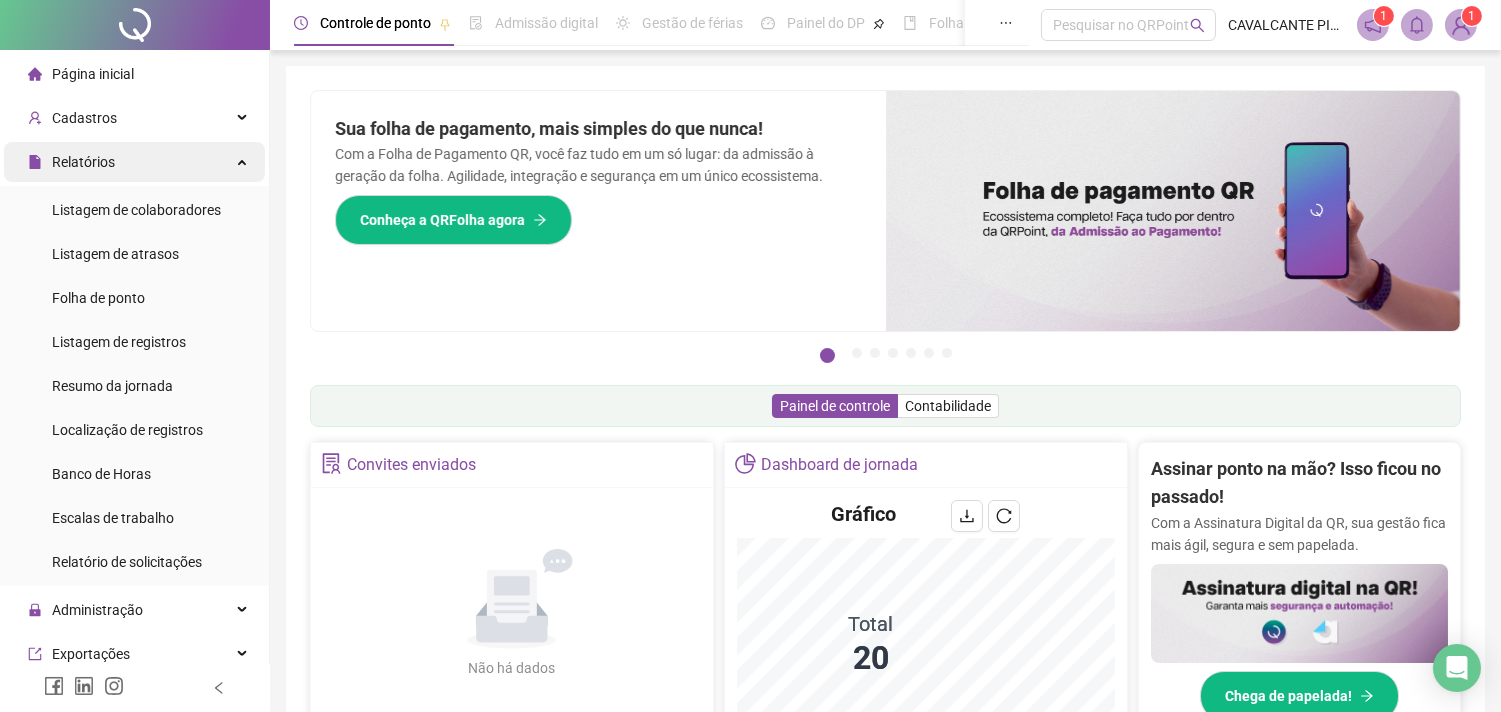 click on "Relatórios" at bounding box center [83, 162] 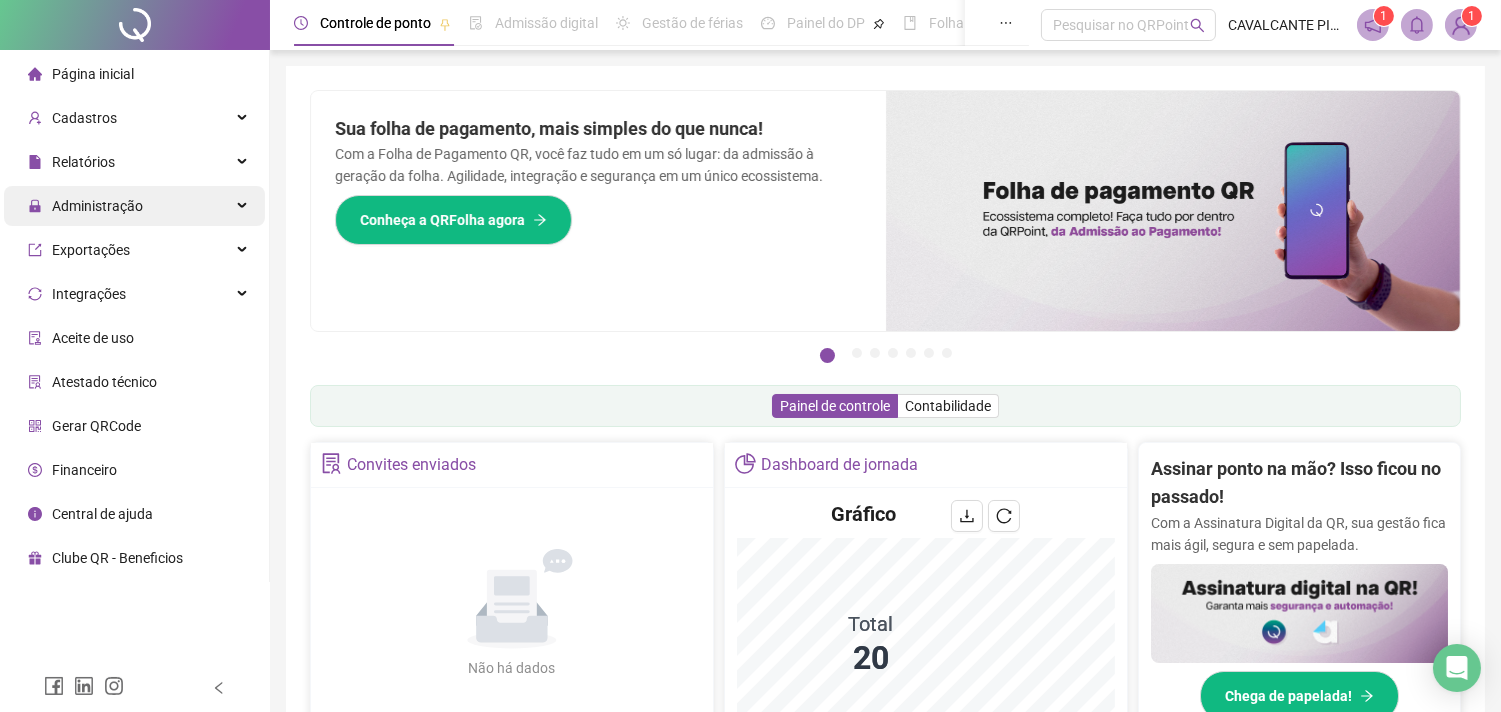 click on "Administração" at bounding box center [85, 206] 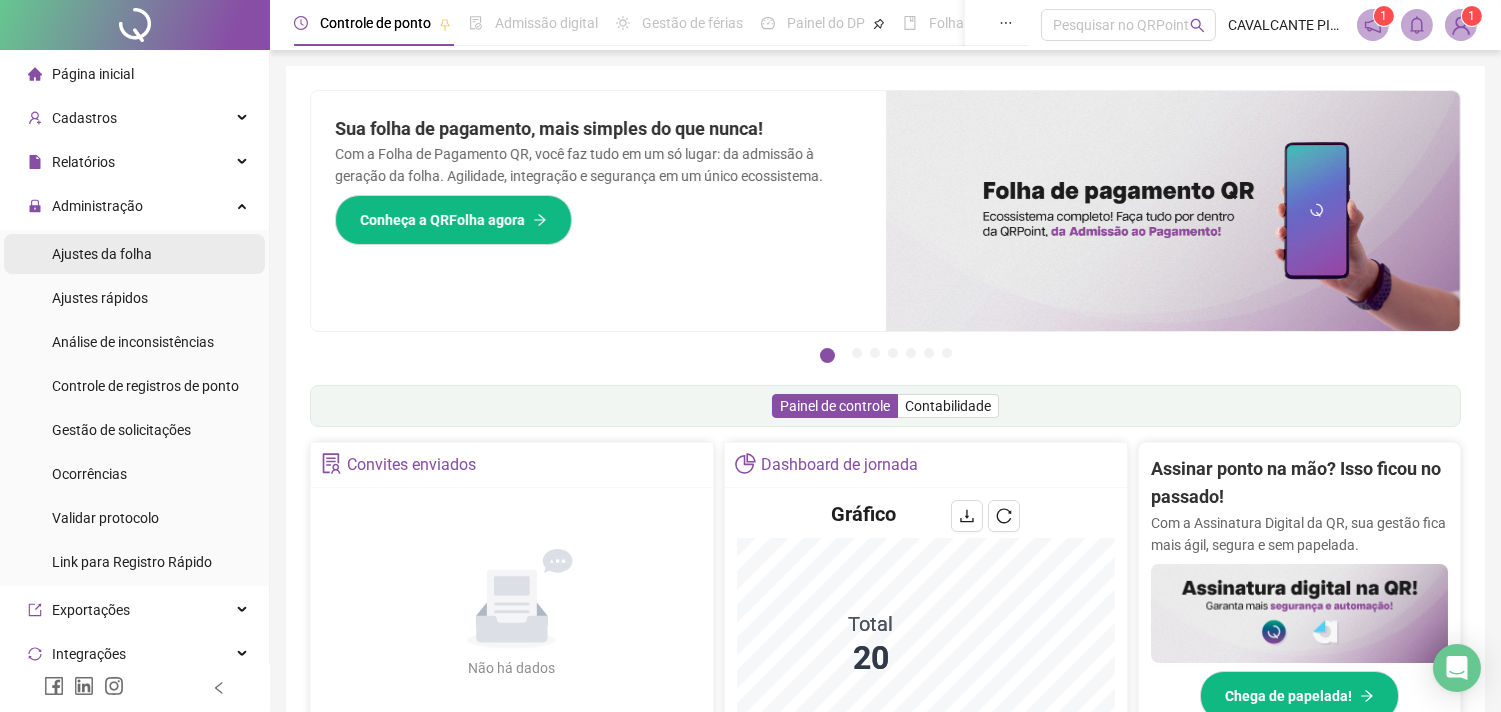 click on "Ajustes da folha" at bounding box center [102, 254] 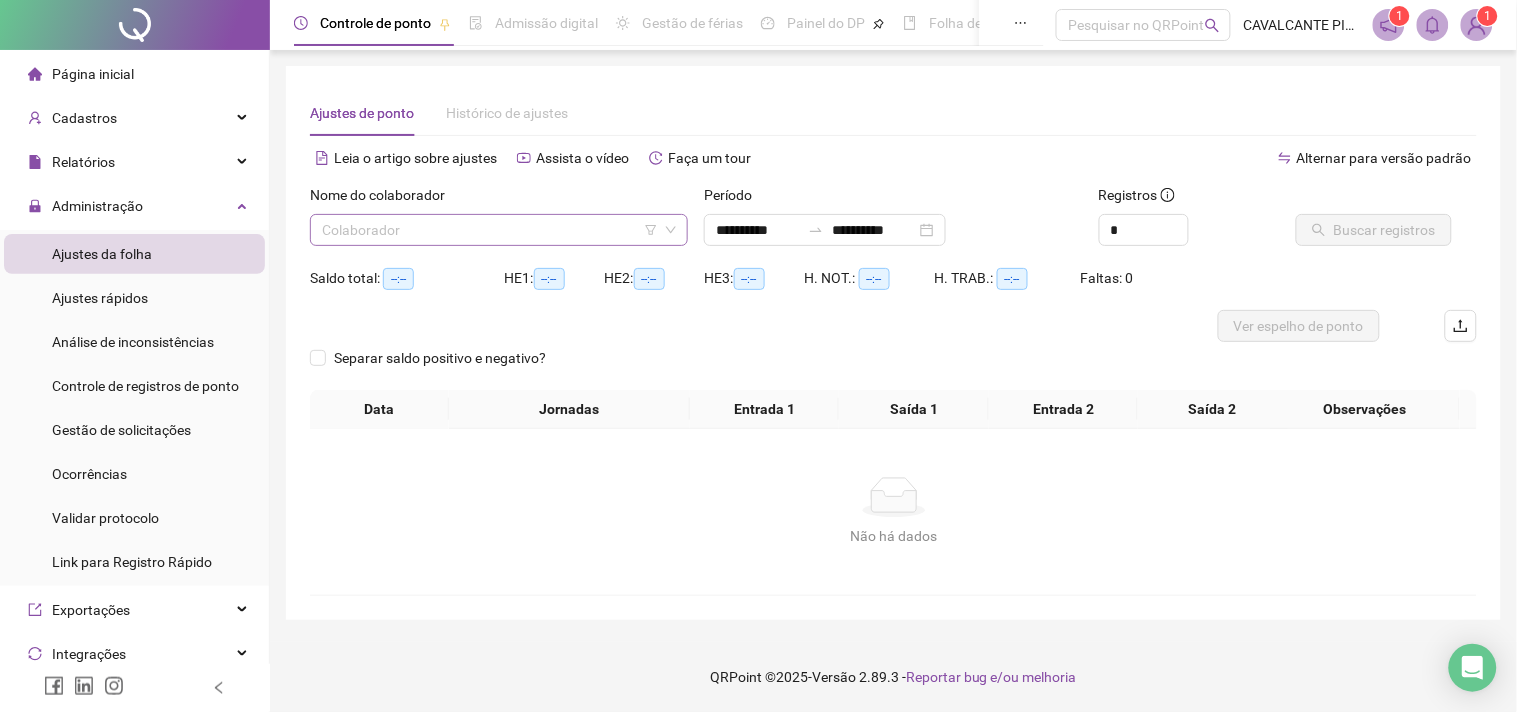click at bounding box center [490, 230] 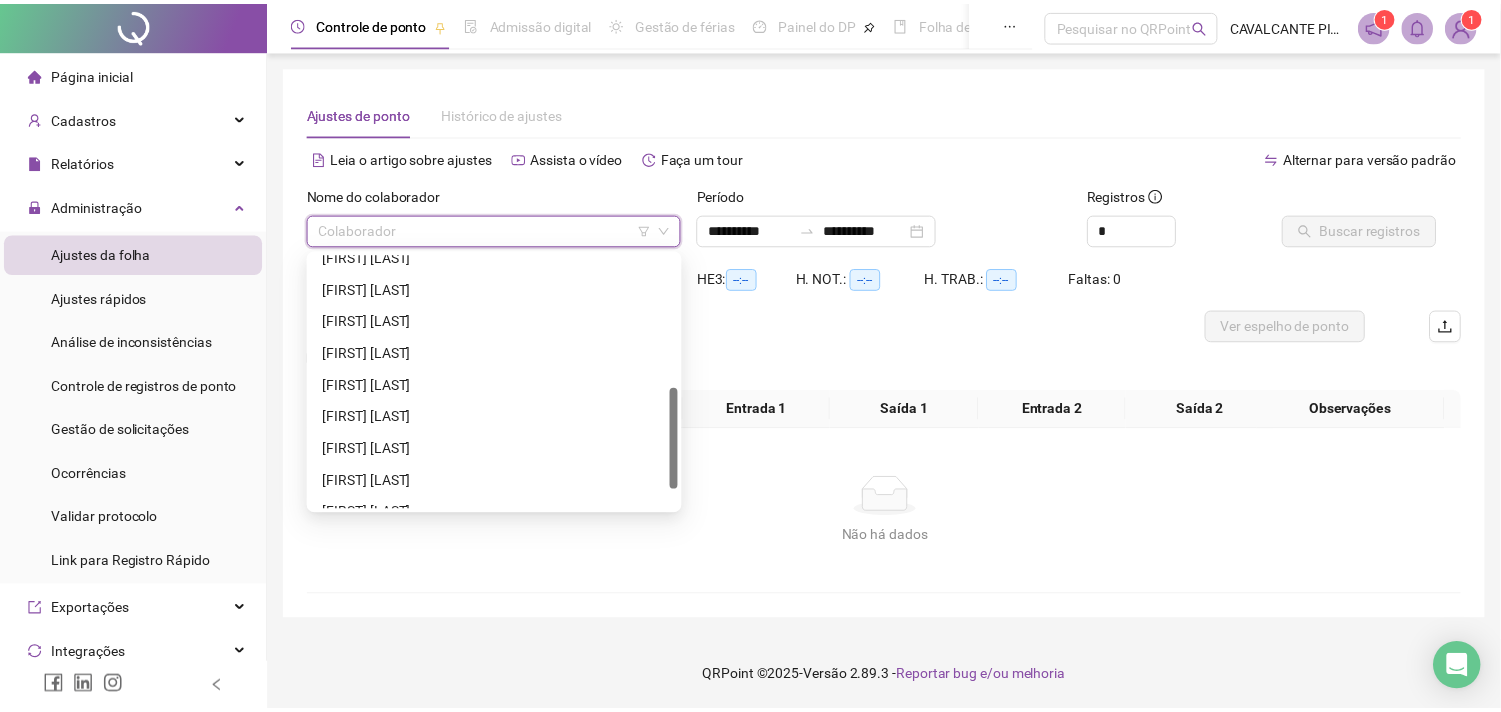scroll, scrollTop: 384, scrollLeft: 0, axis: vertical 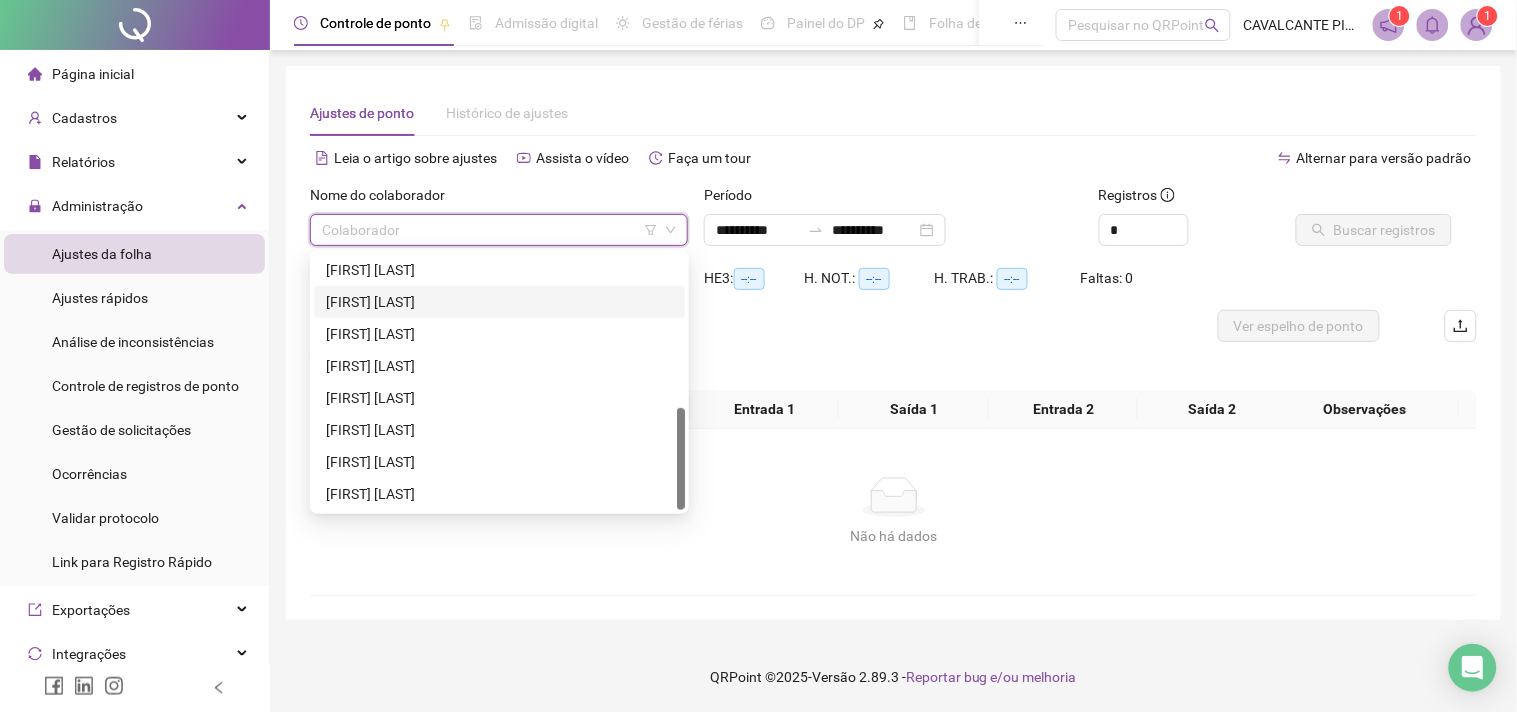 click on "[FIRST] [MIDDLE] [LAST]" at bounding box center (499, 302) 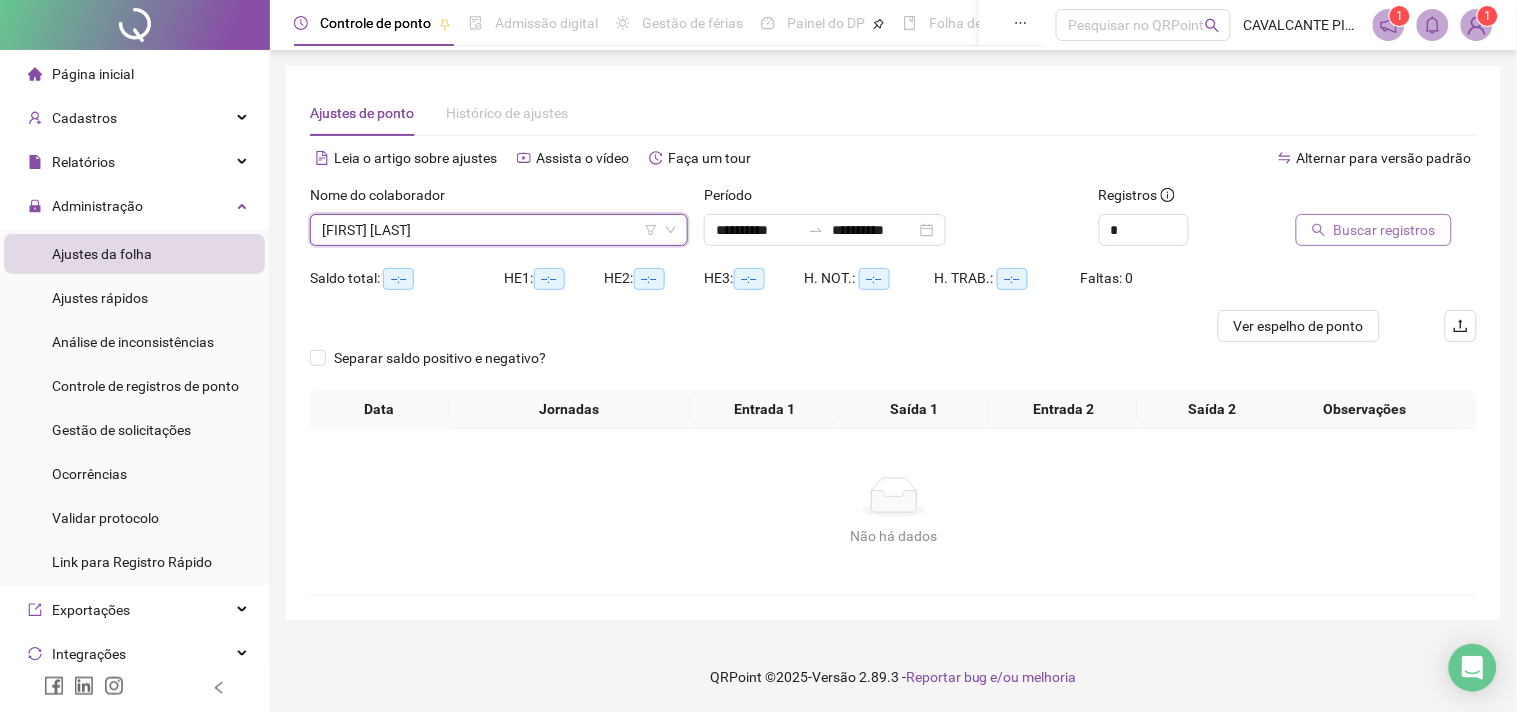 click on "Buscar registros" at bounding box center (1385, 230) 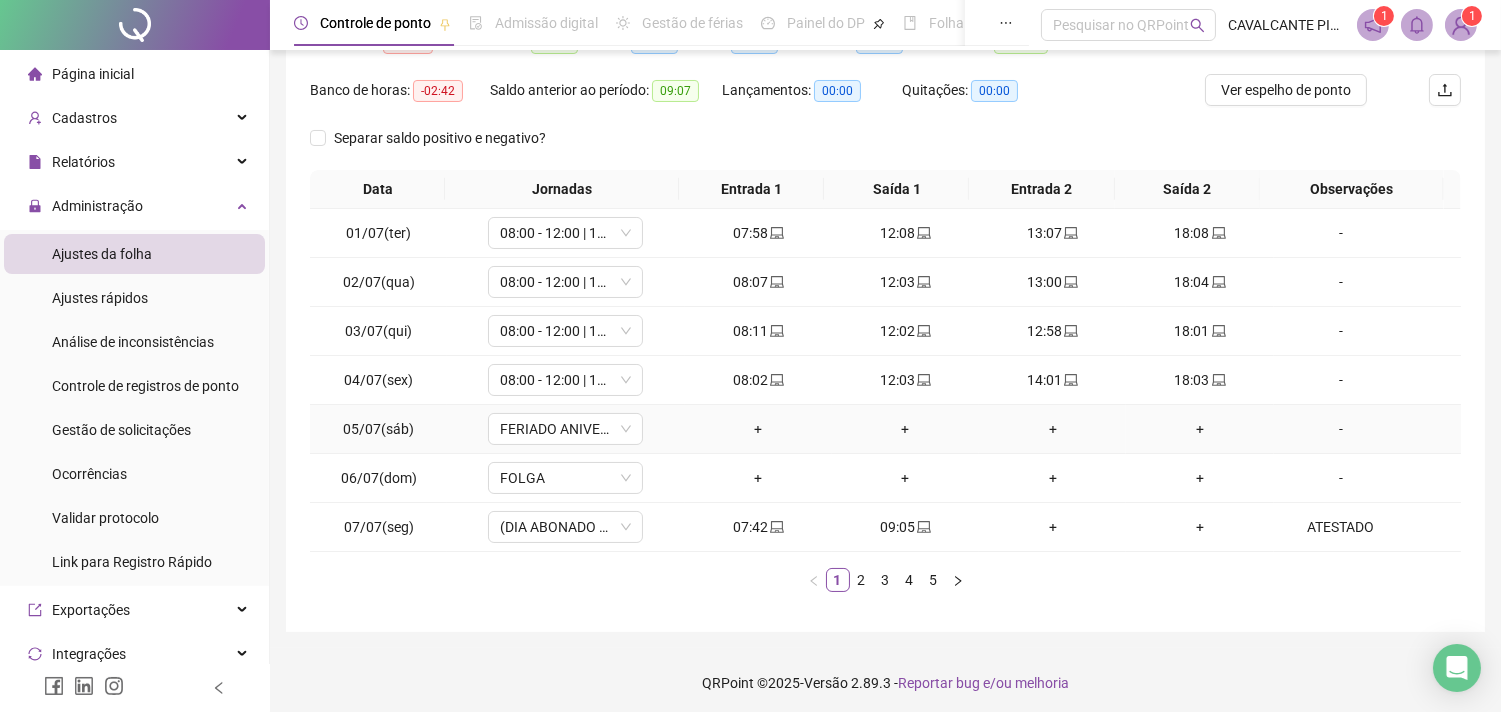 scroll, scrollTop: 242, scrollLeft: 0, axis: vertical 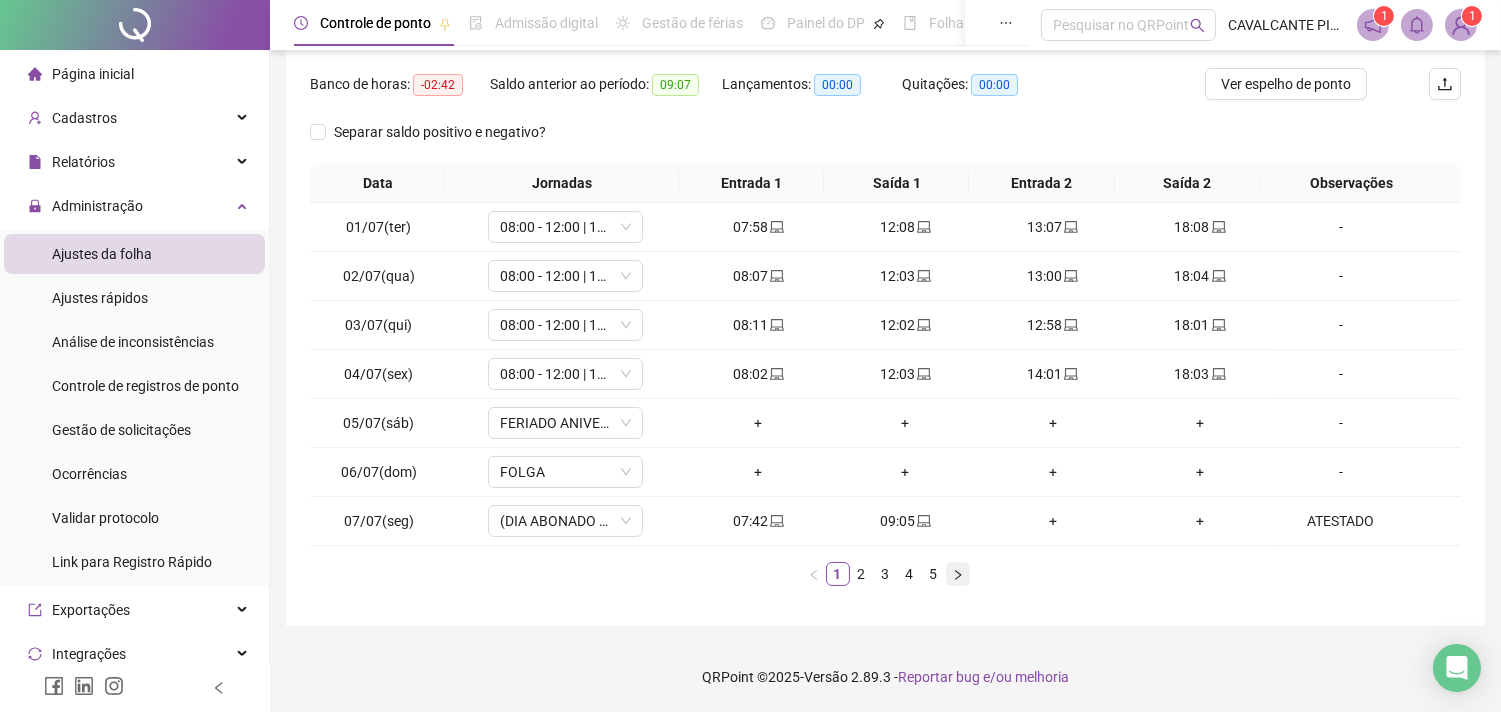 click 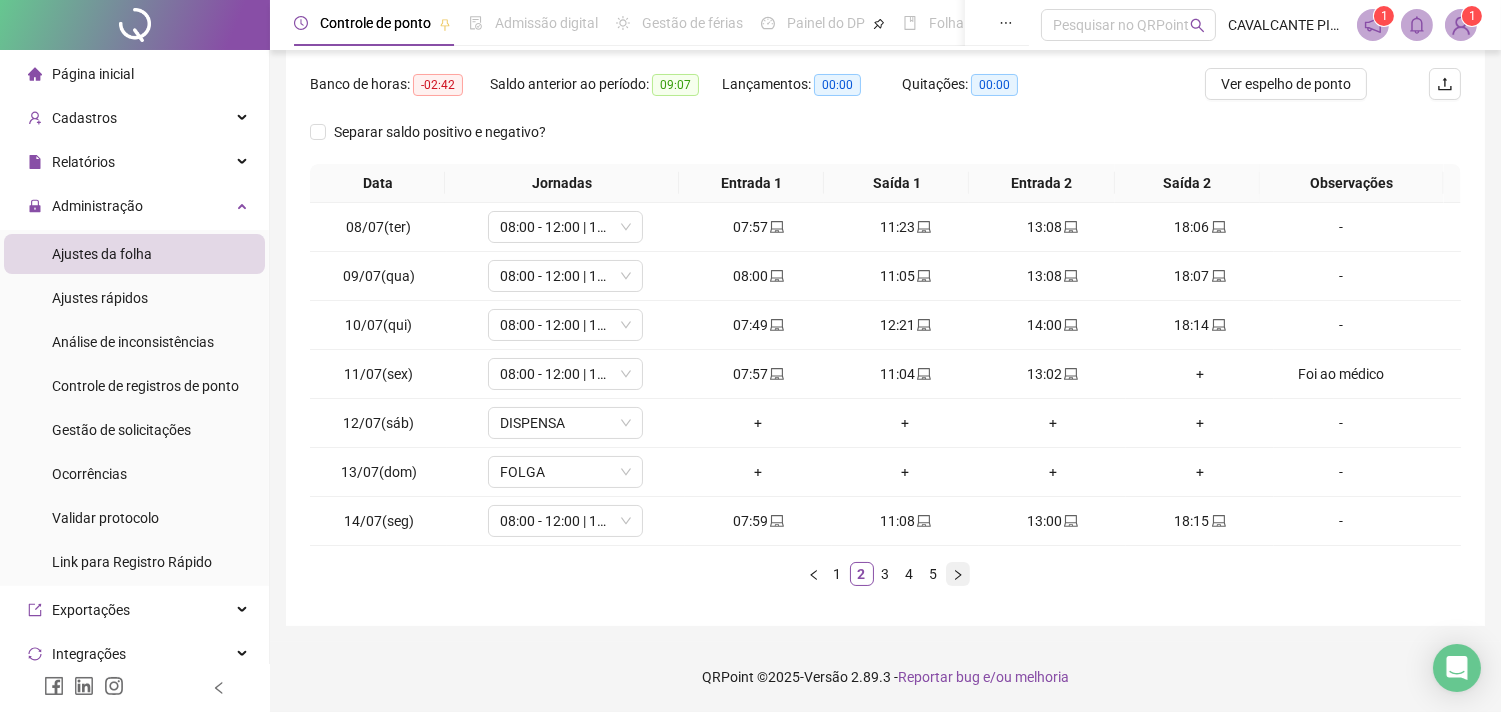 click 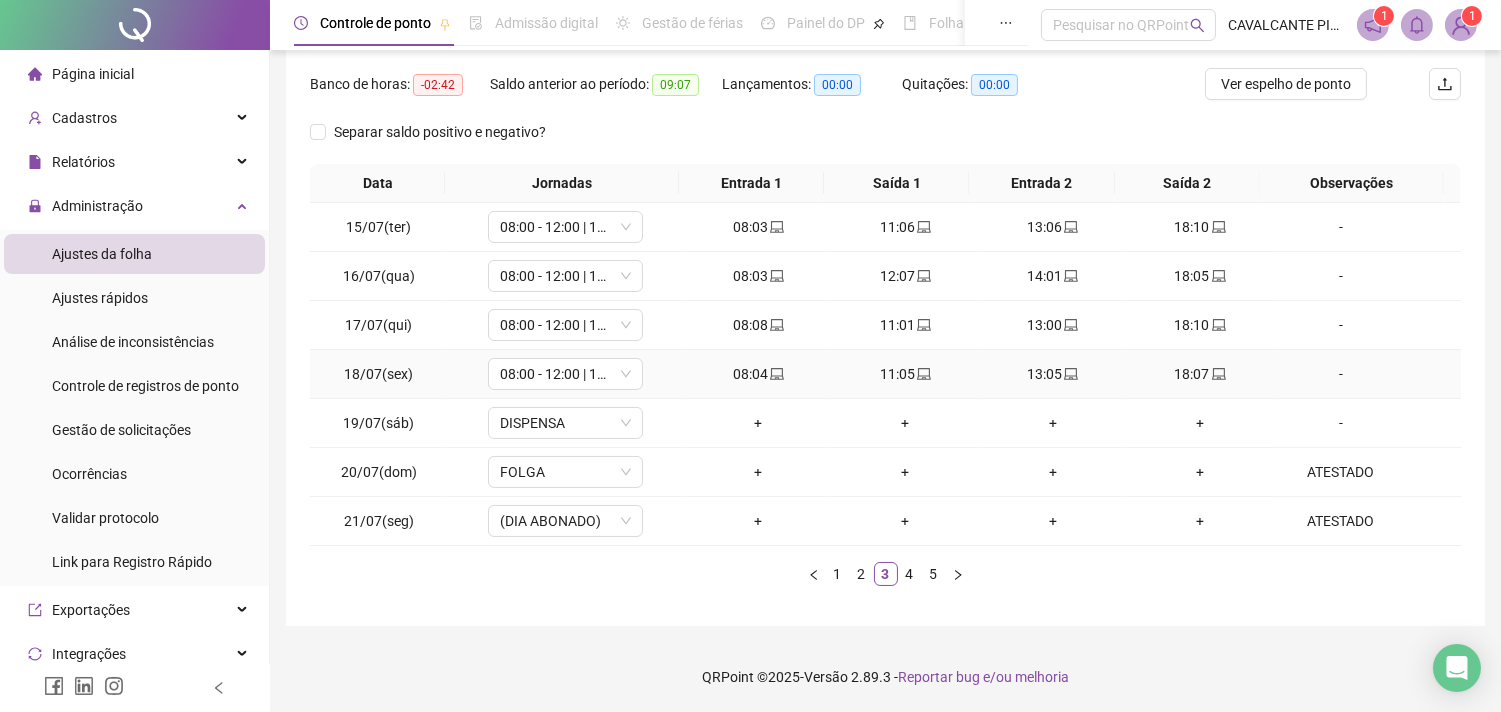 click on "18:07" at bounding box center [1199, 374] 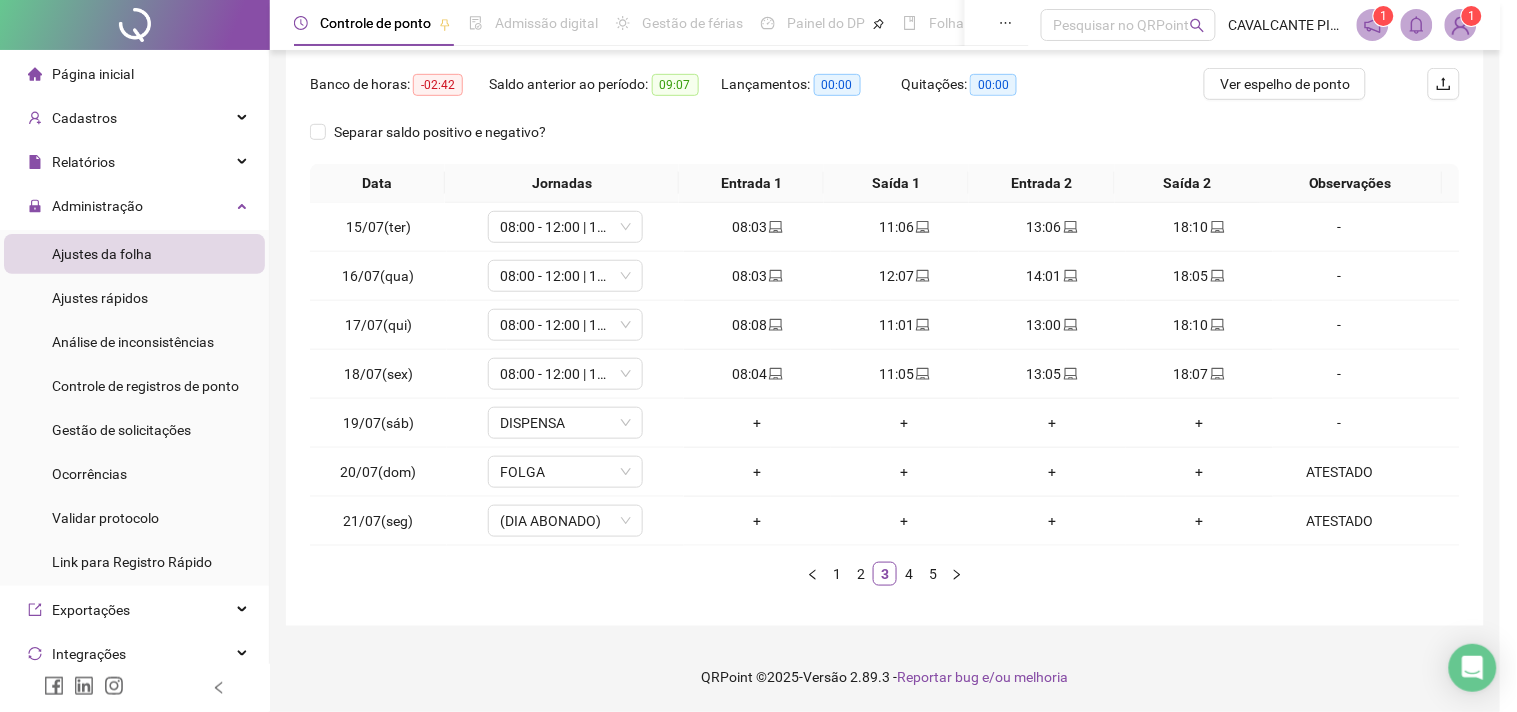 type on "**********" 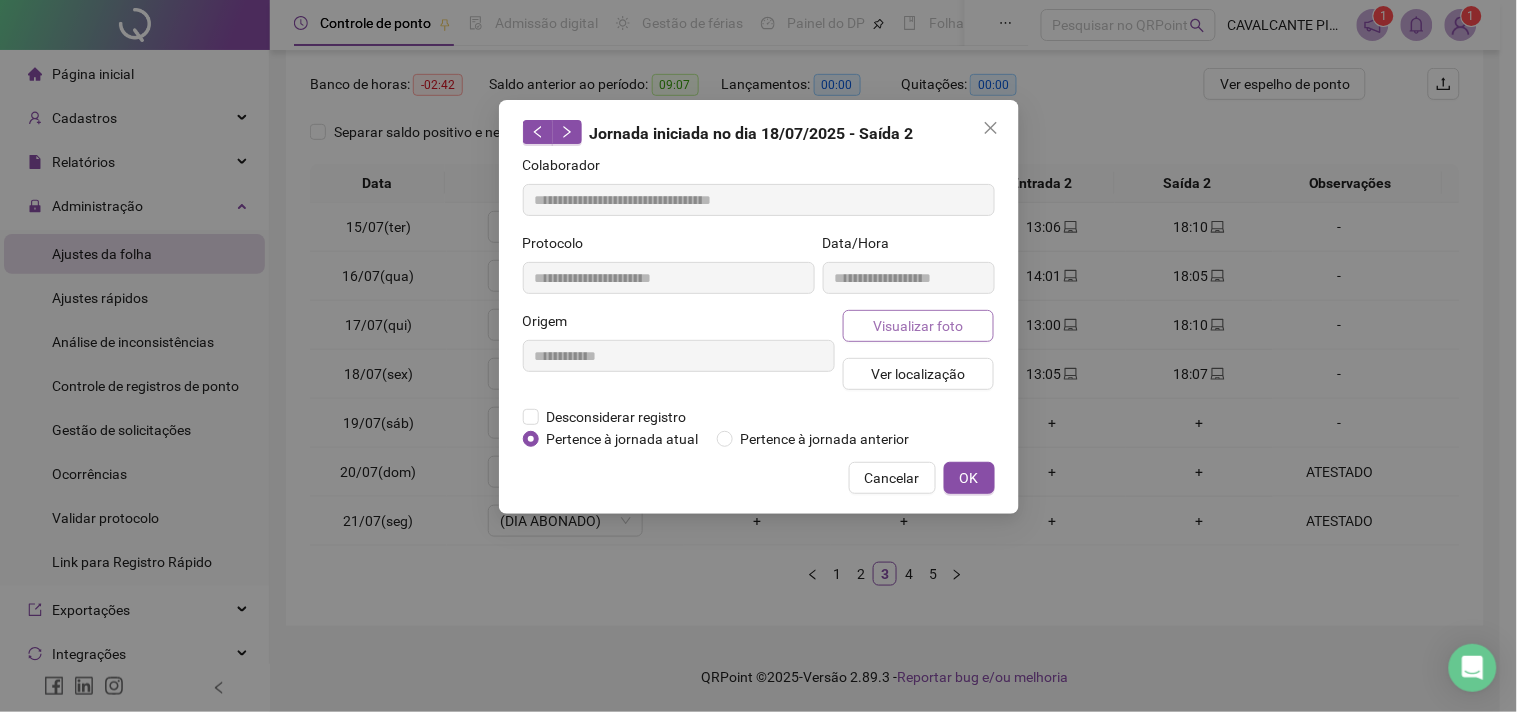 click on "Visualizar foto" at bounding box center (918, 326) 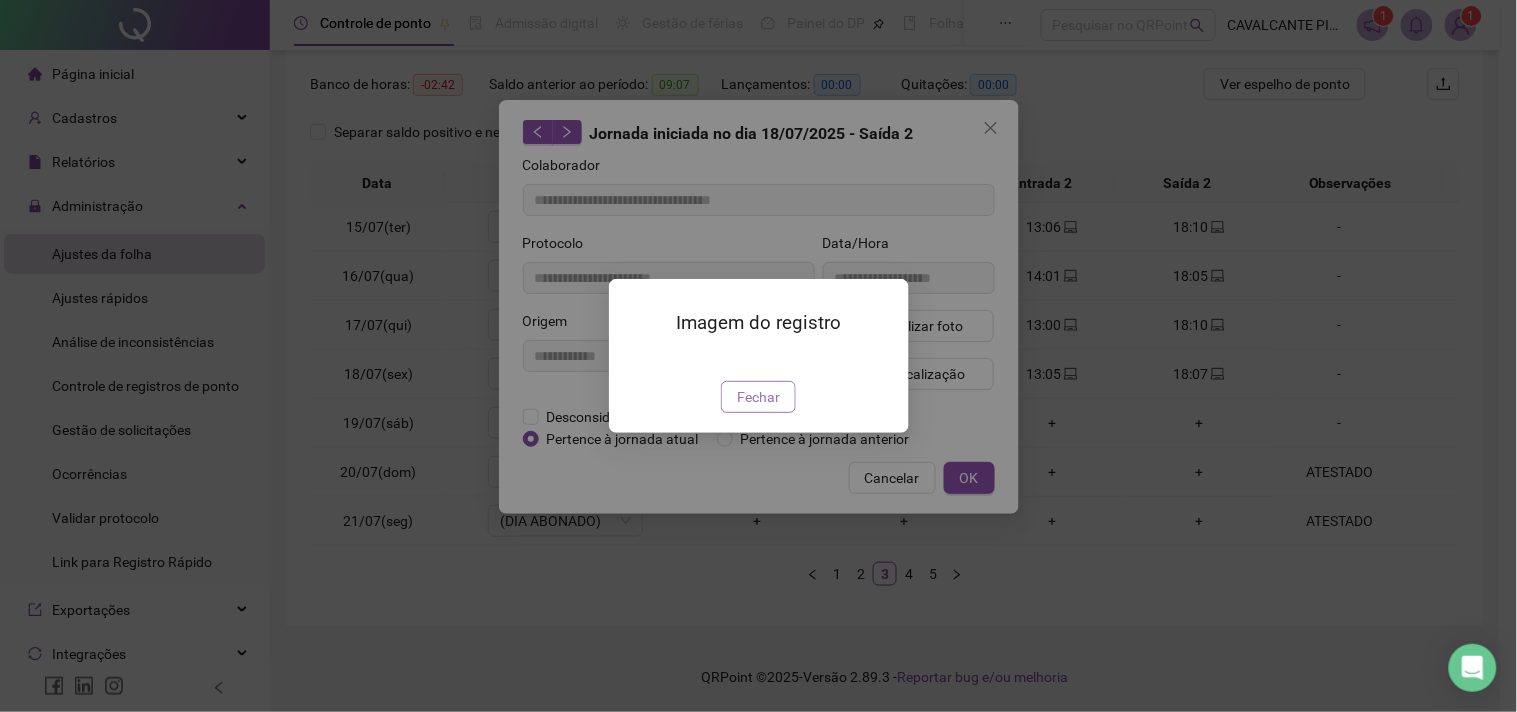 click on "Fechar" at bounding box center [758, 397] 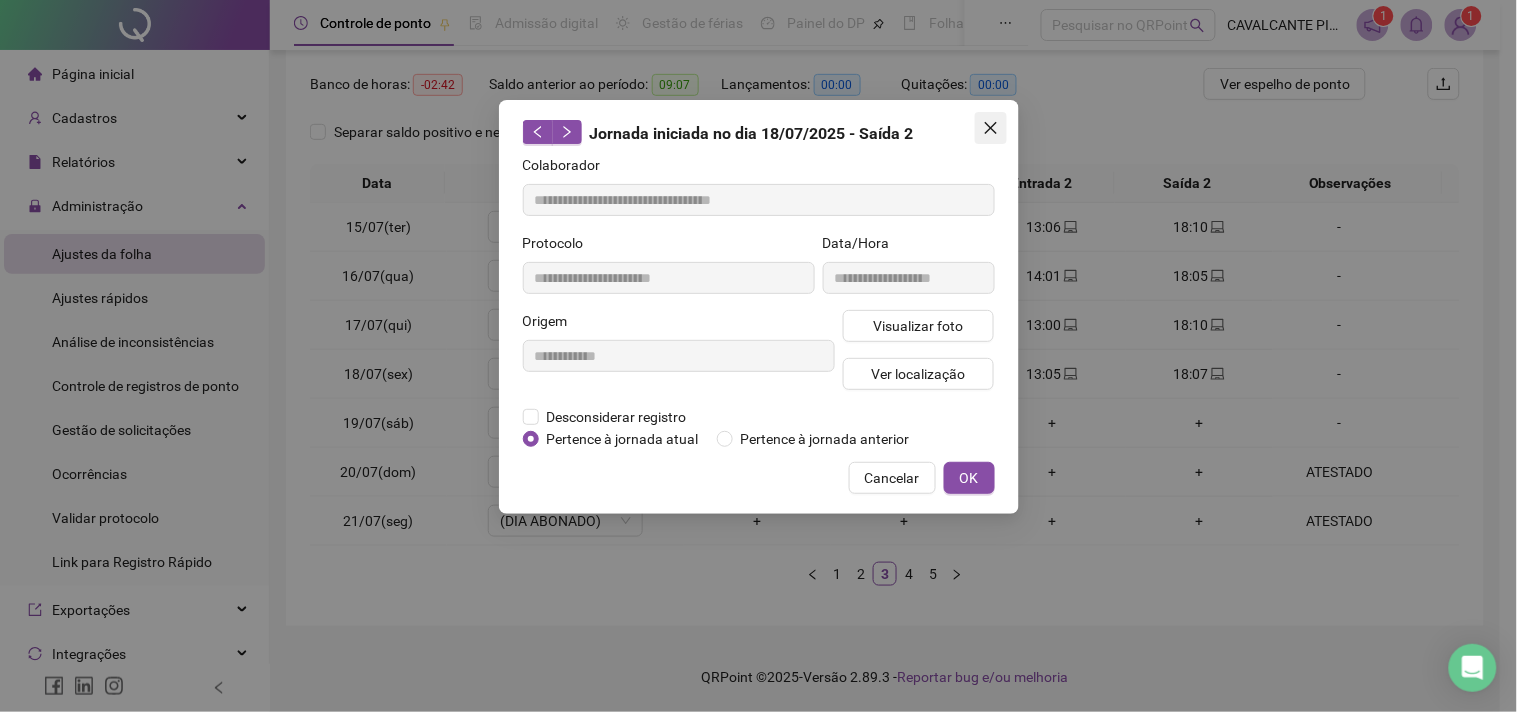 click 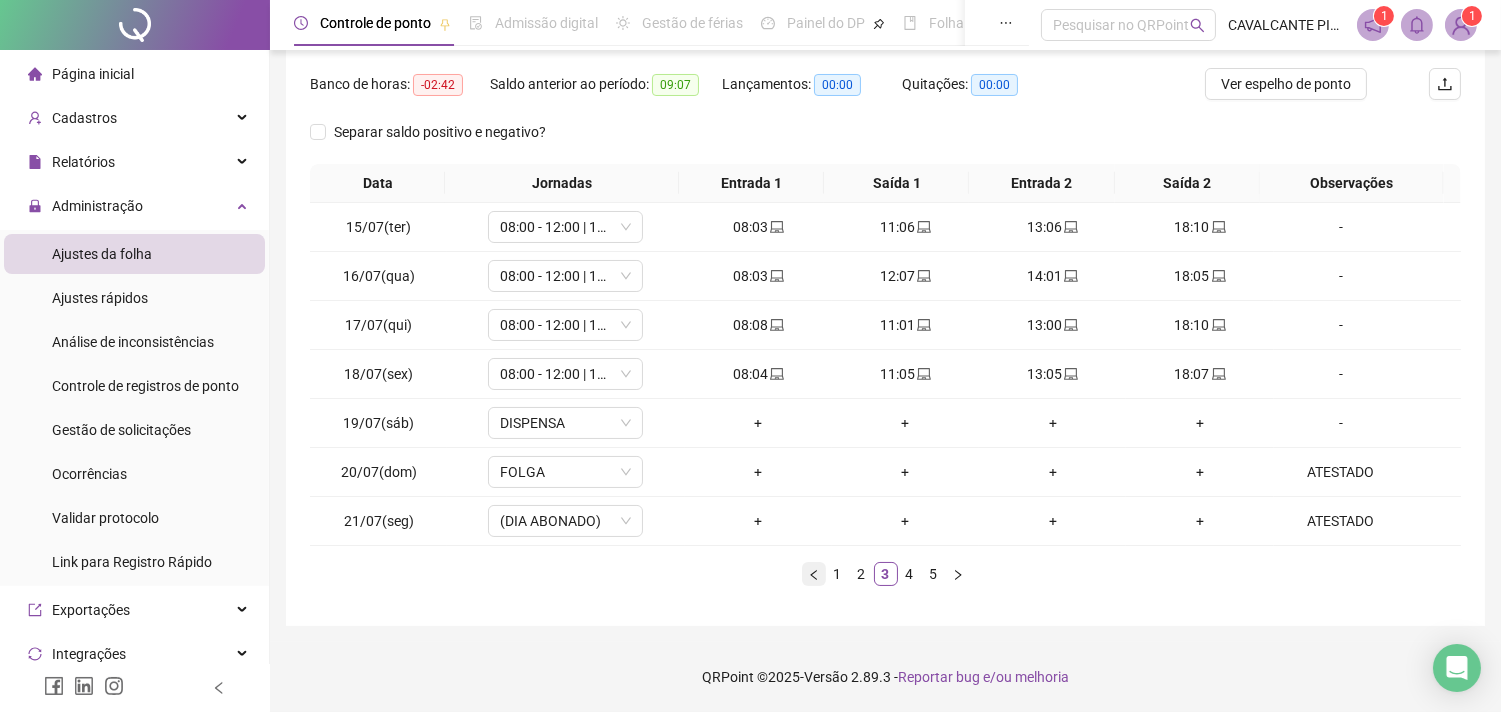 click at bounding box center [814, 574] 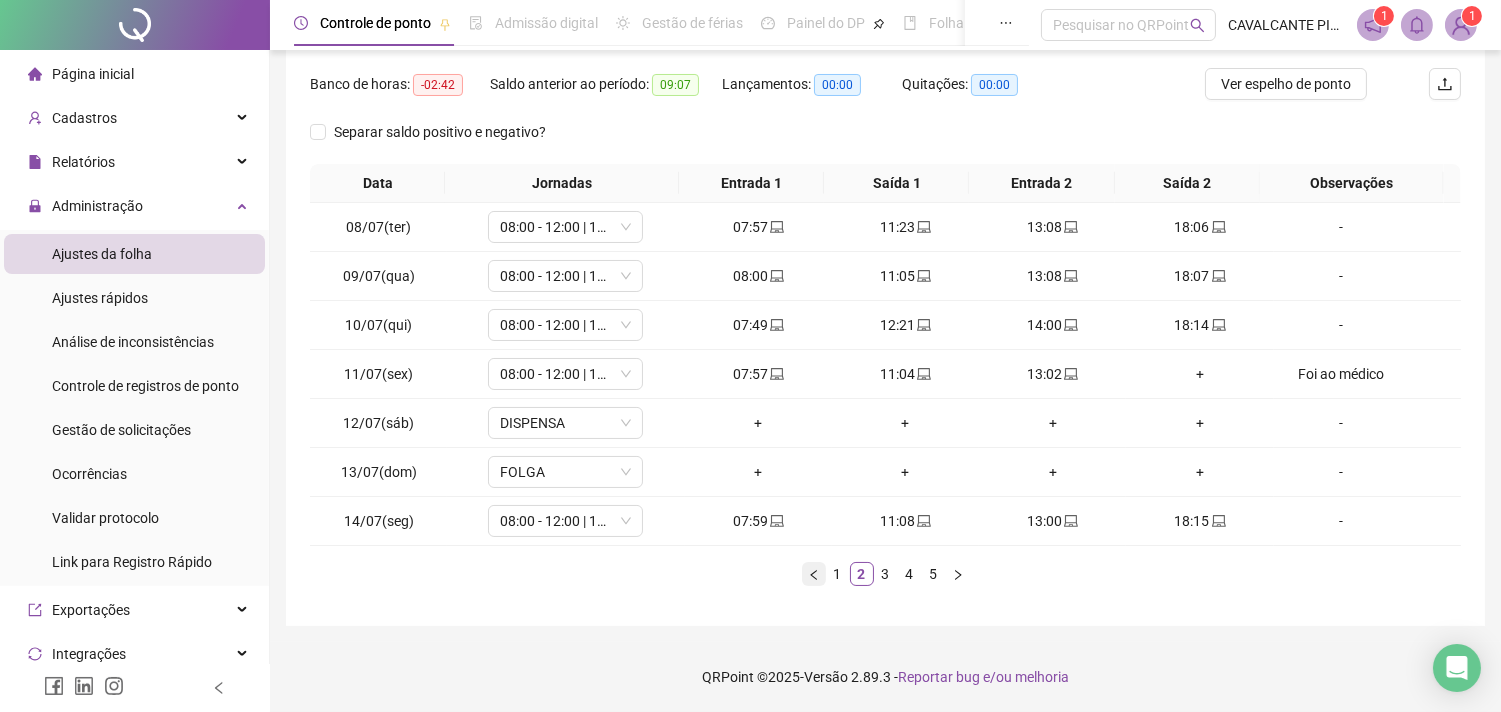 click at bounding box center (814, 574) 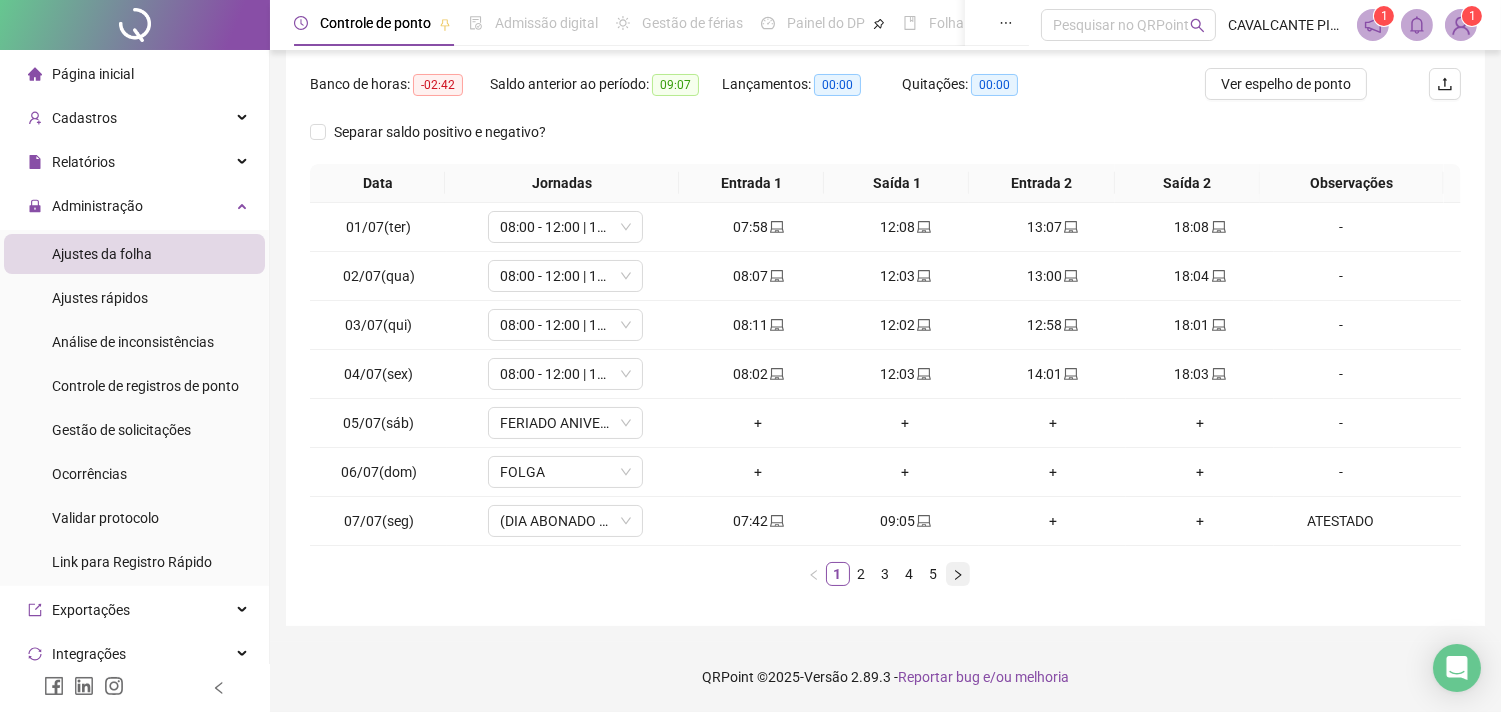 click at bounding box center [958, 574] 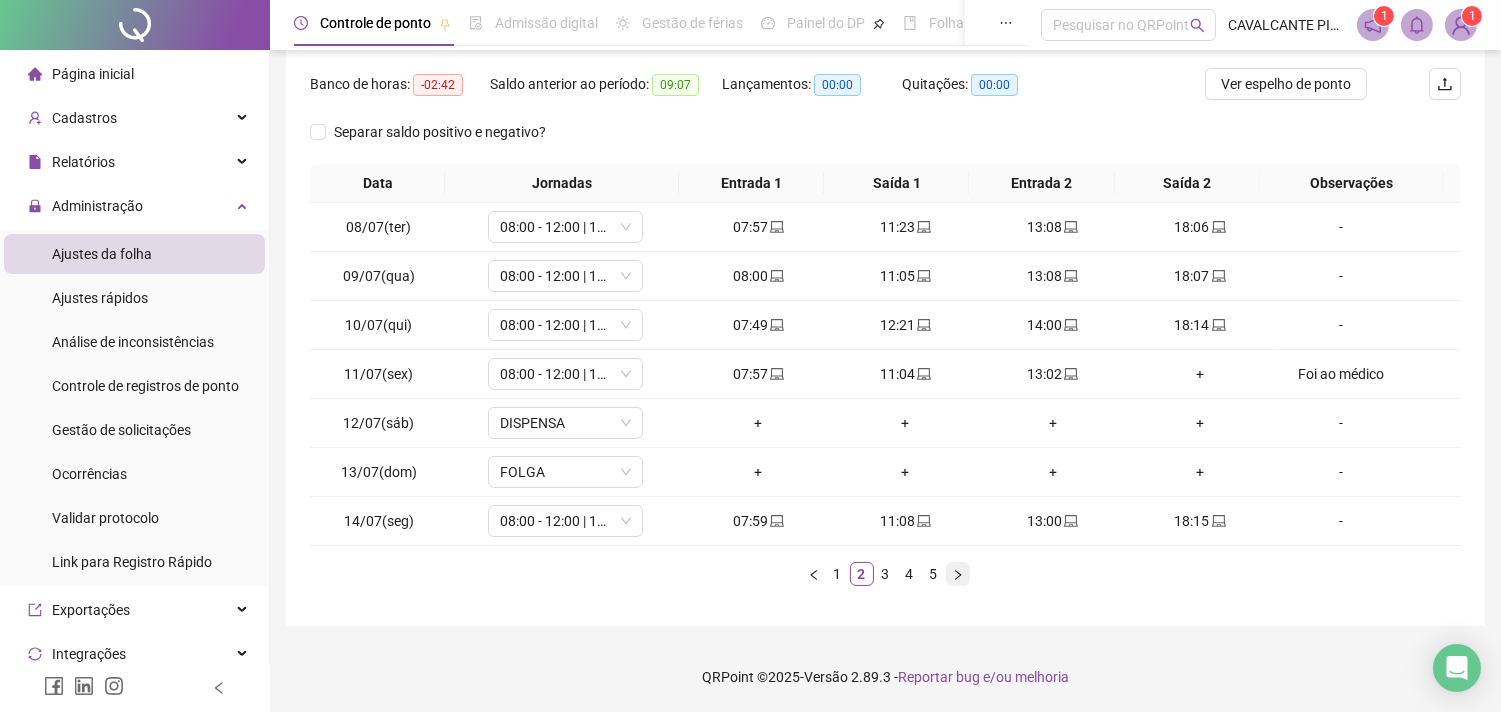 click 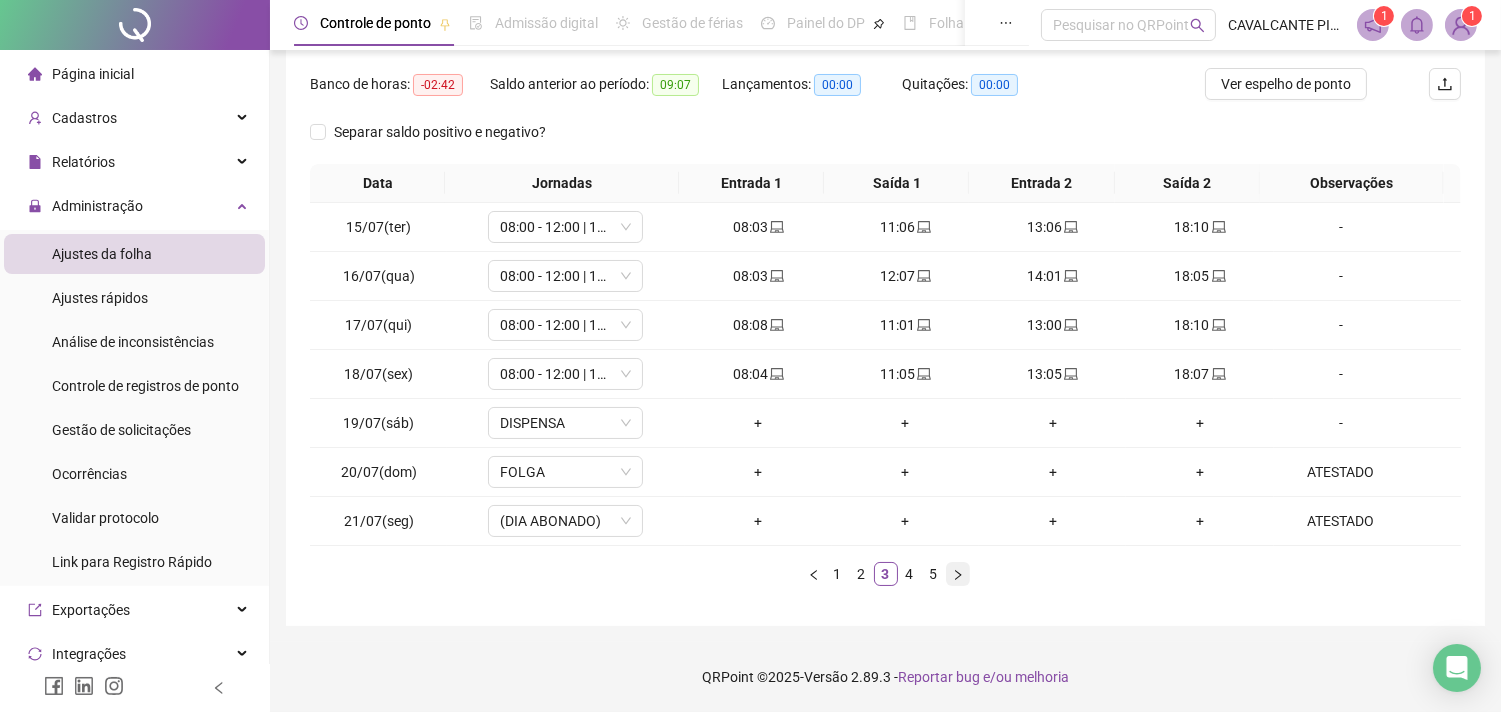 click 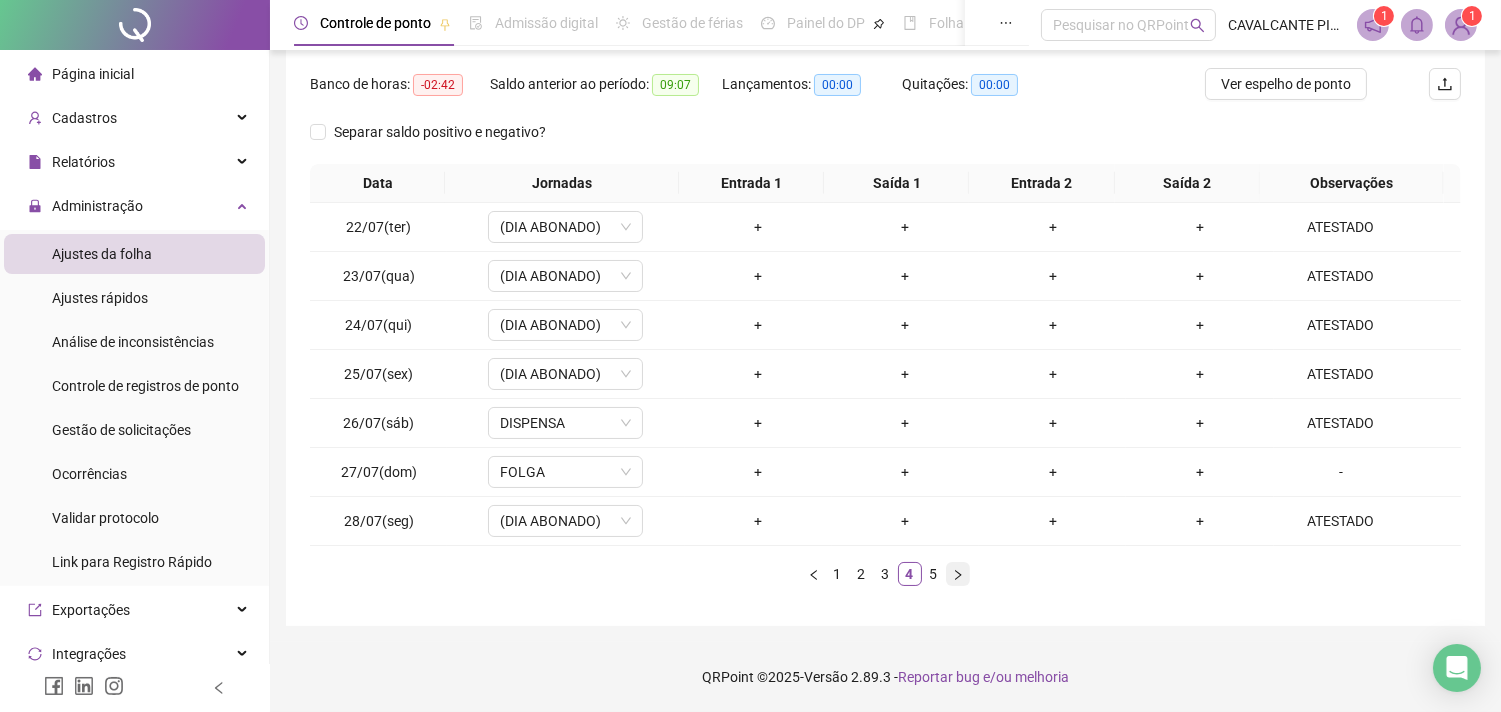 click 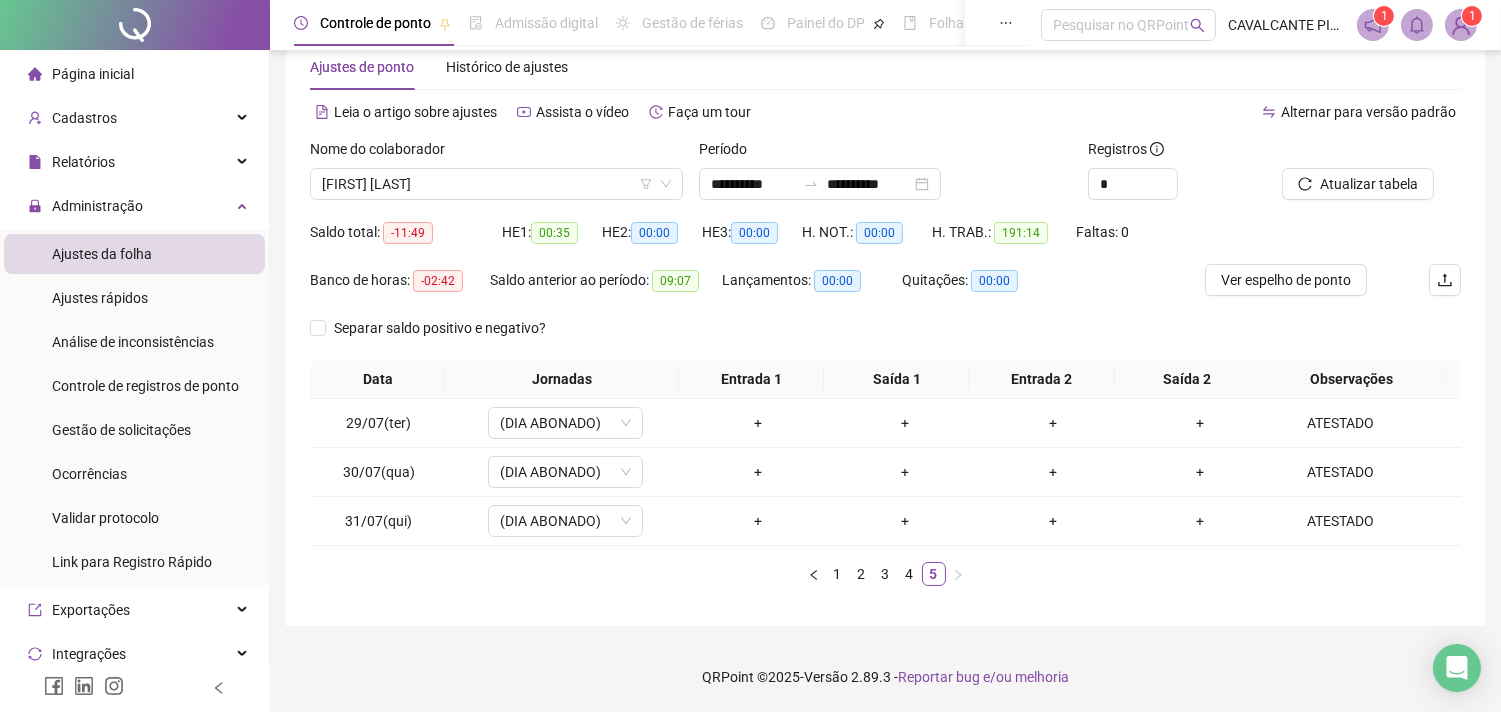 scroll, scrollTop: 45, scrollLeft: 0, axis: vertical 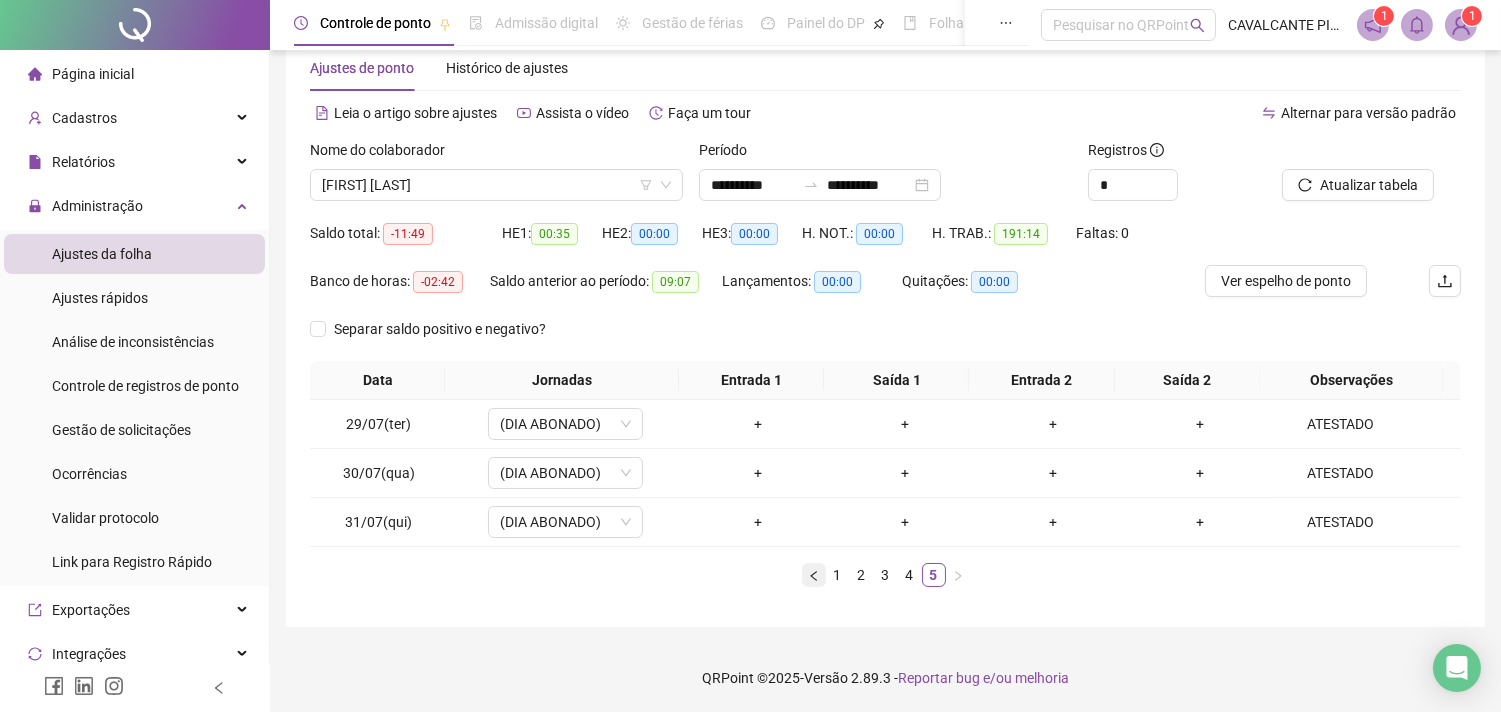 click 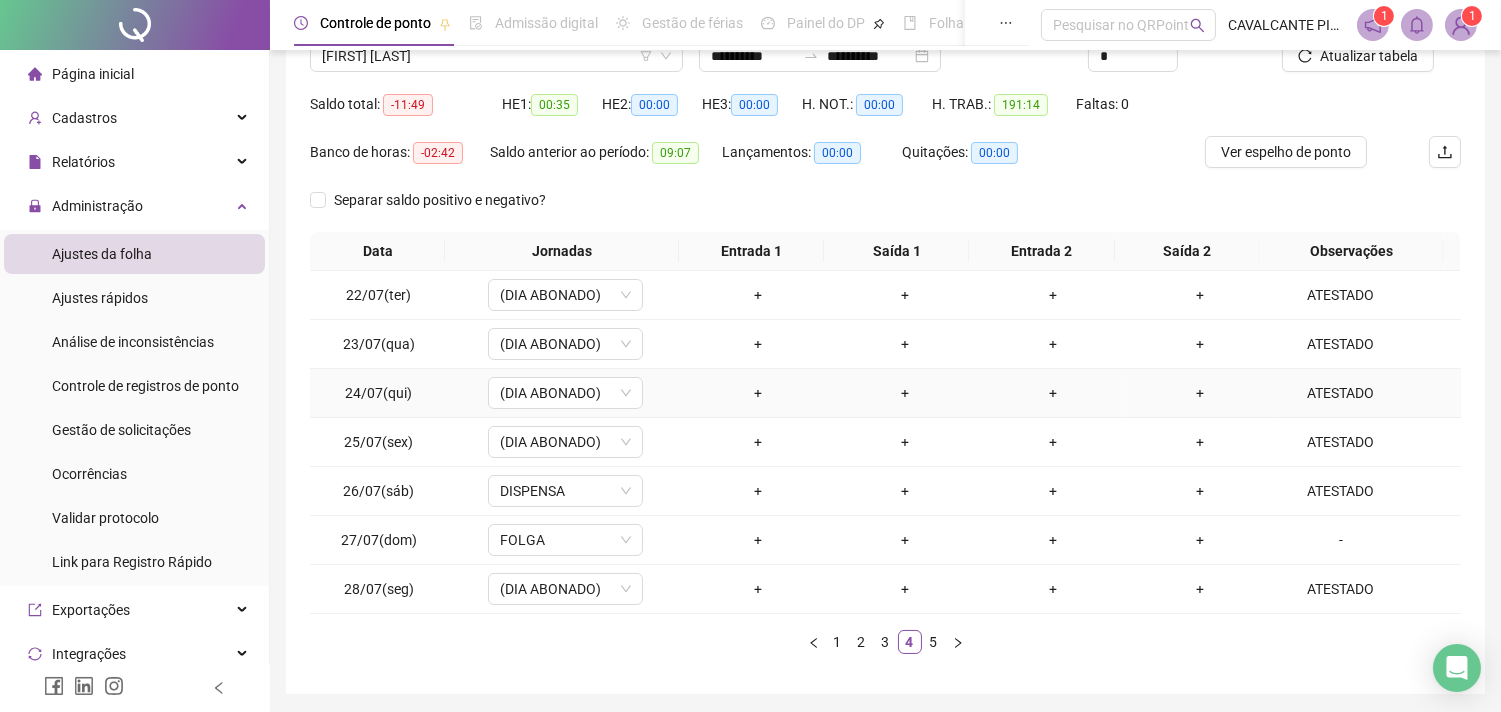 scroll, scrollTop: 242, scrollLeft: 0, axis: vertical 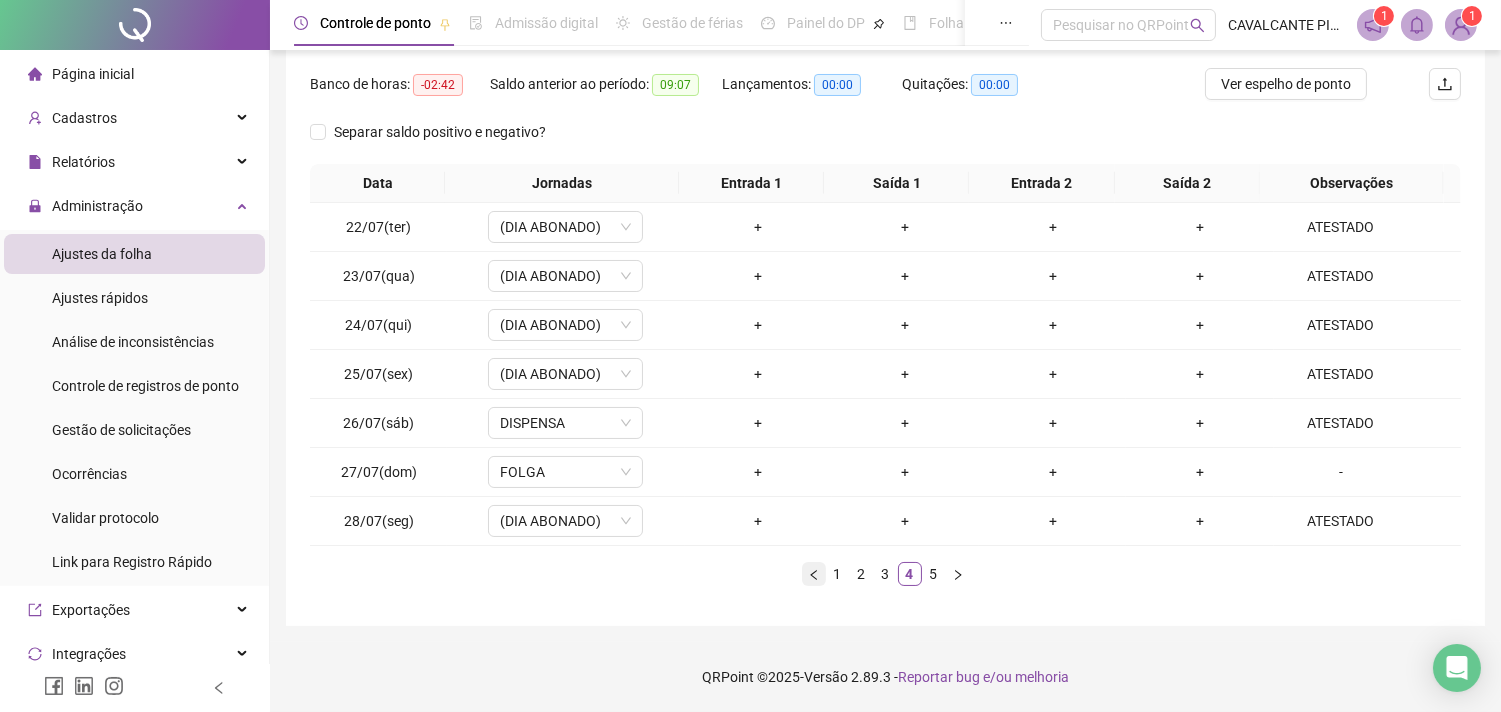 click at bounding box center [814, 574] 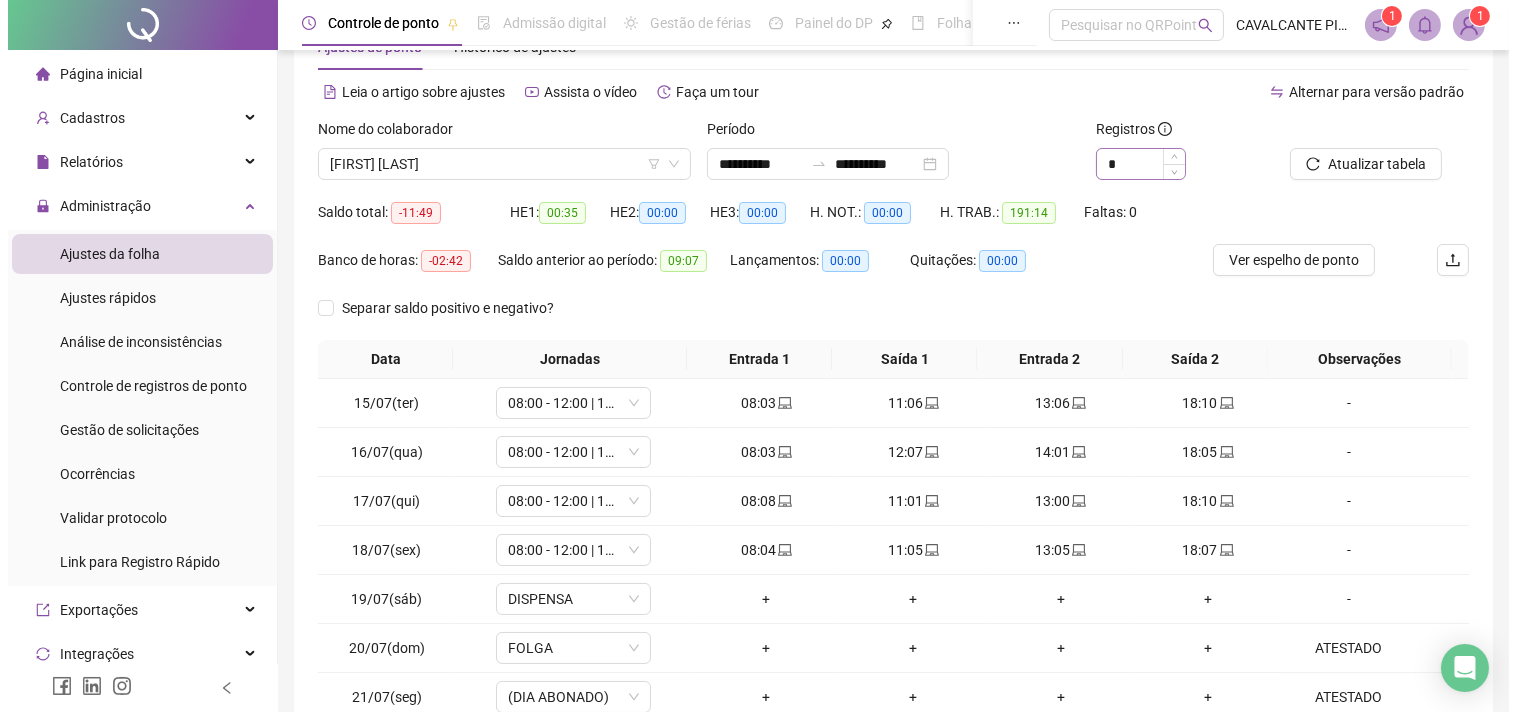 scroll, scrollTop: 20, scrollLeft: 0, axis: vertical 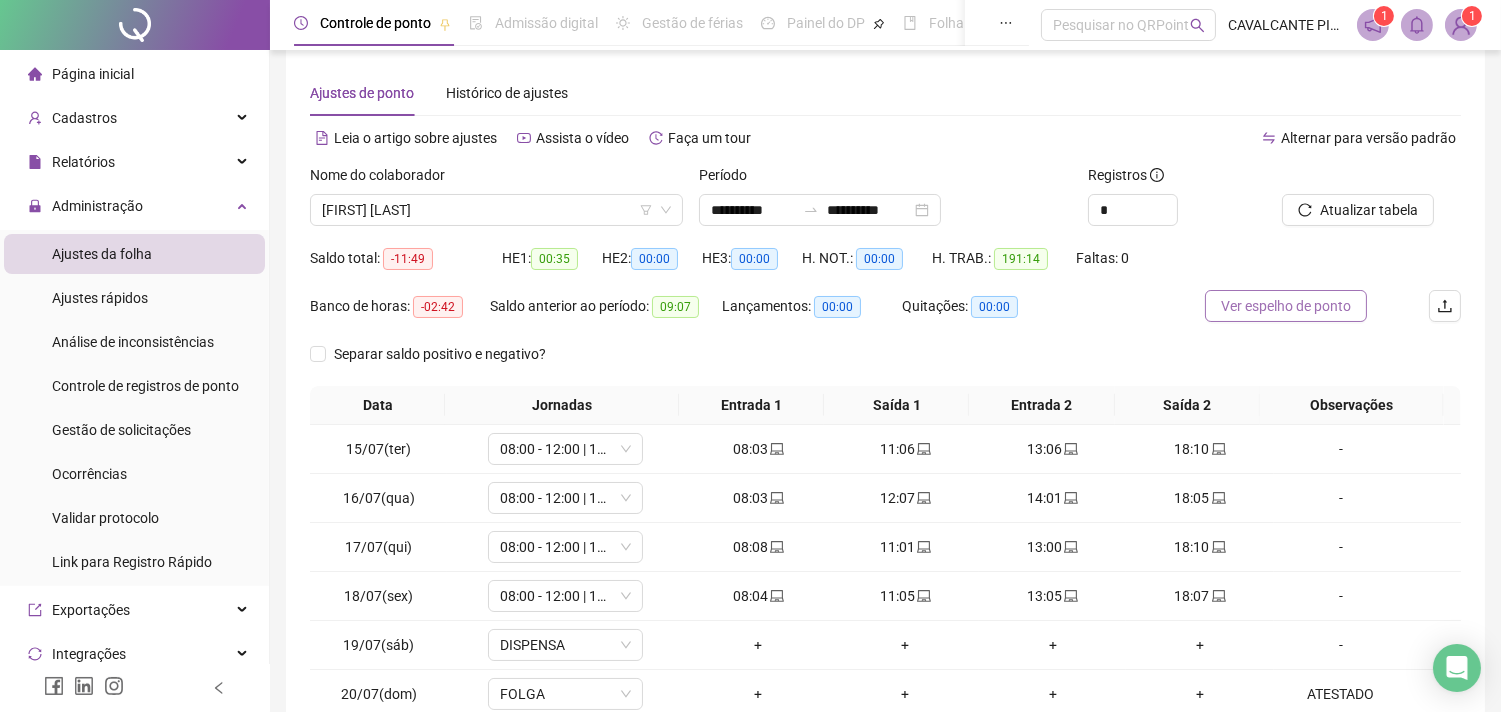click on "Ver espelho de ponto" at bounding box center (1286, 306) 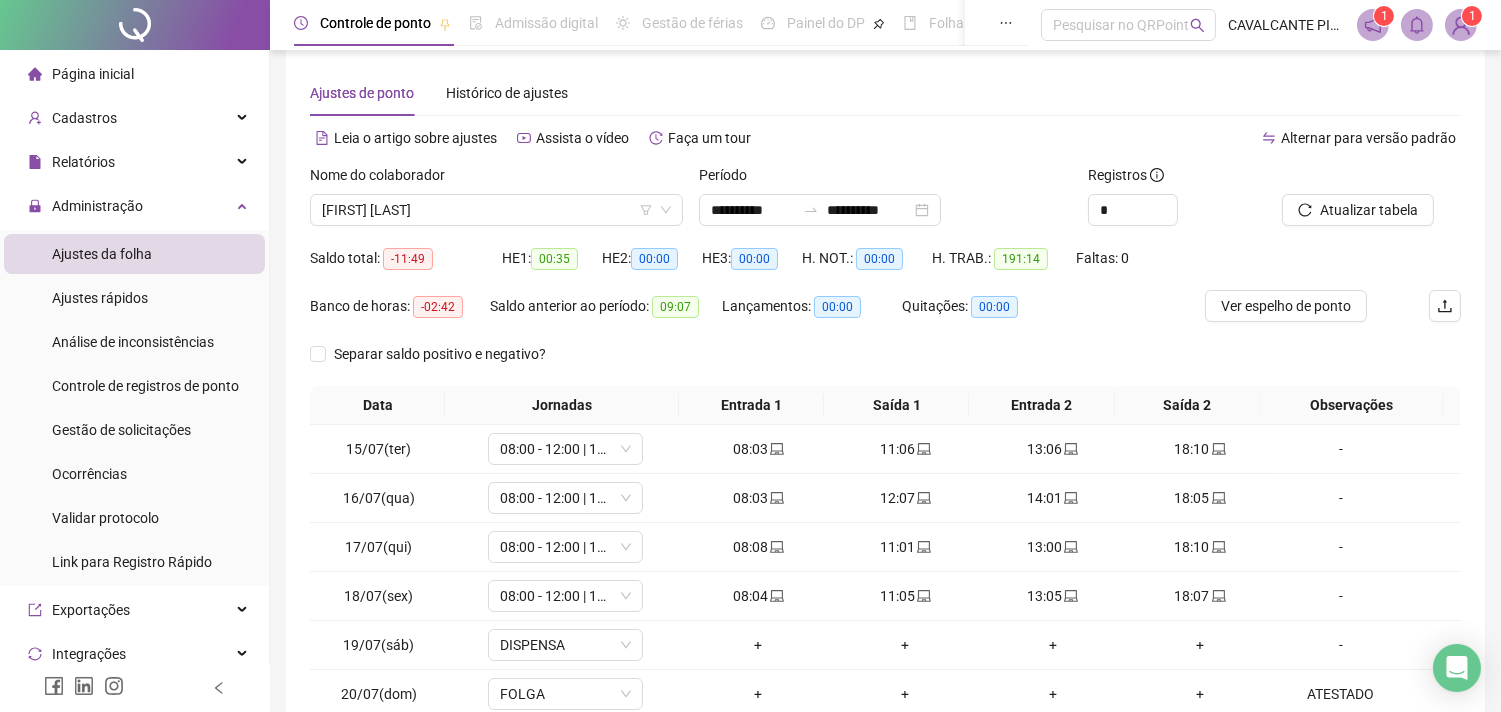 click at bounding box center (1461, 25) 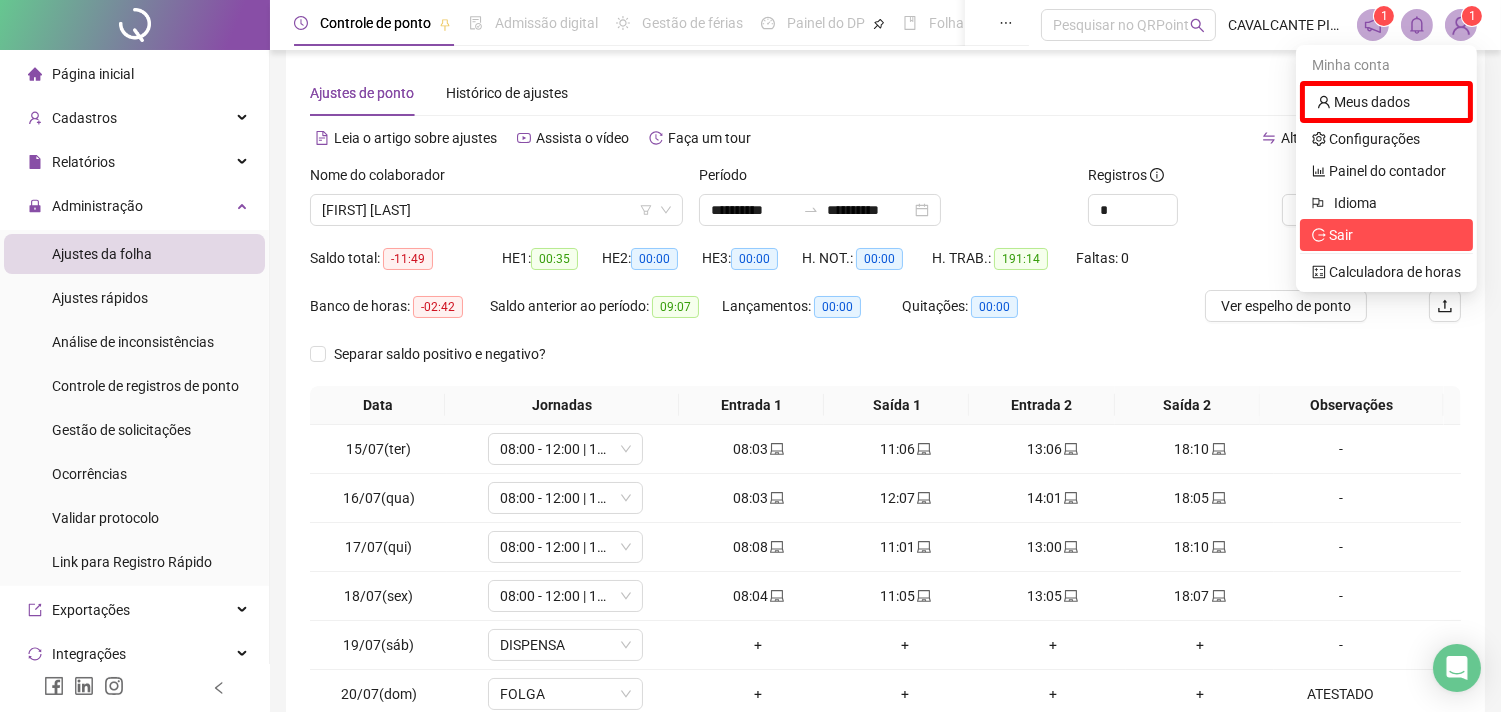 click on "Sair" at bounding box center (1386, 235) 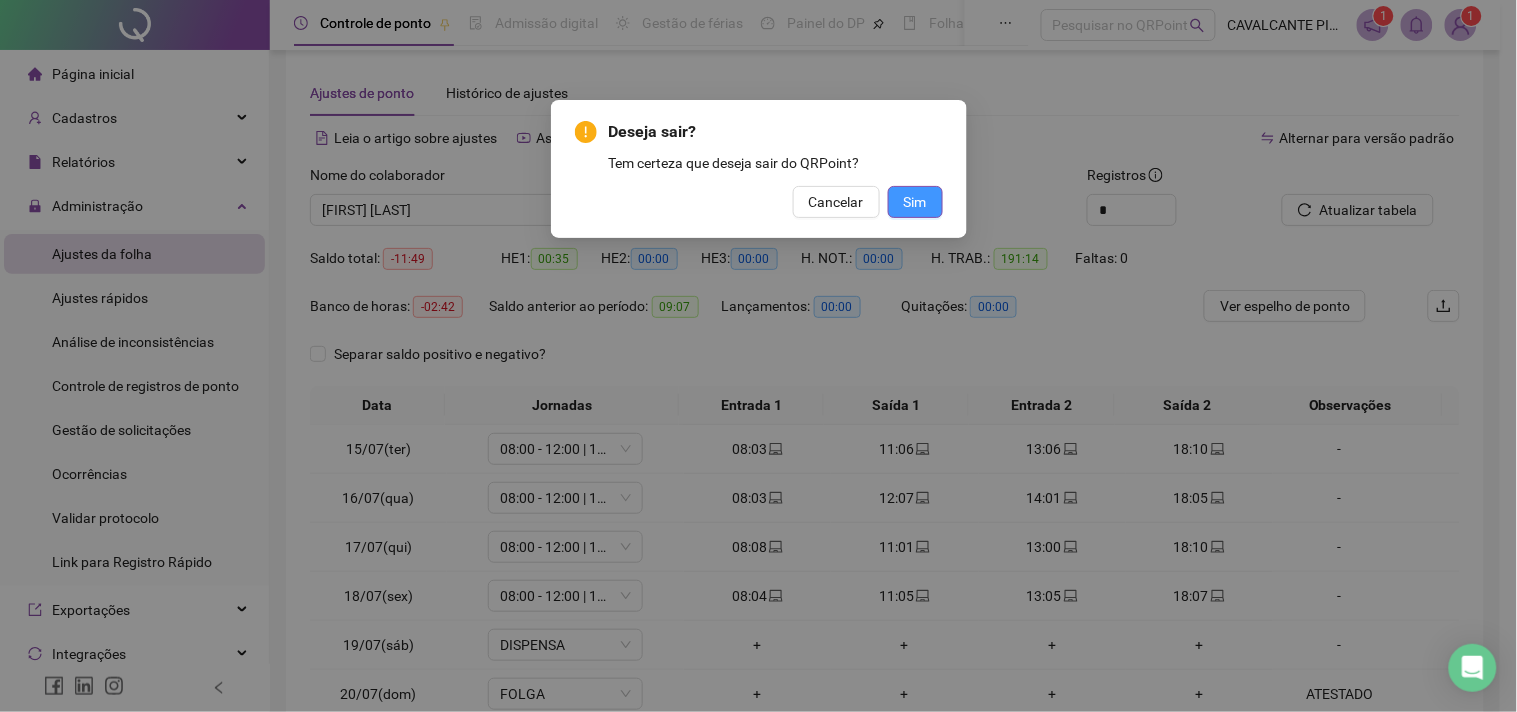 click on "Sim" at bounding box center [915, 202] 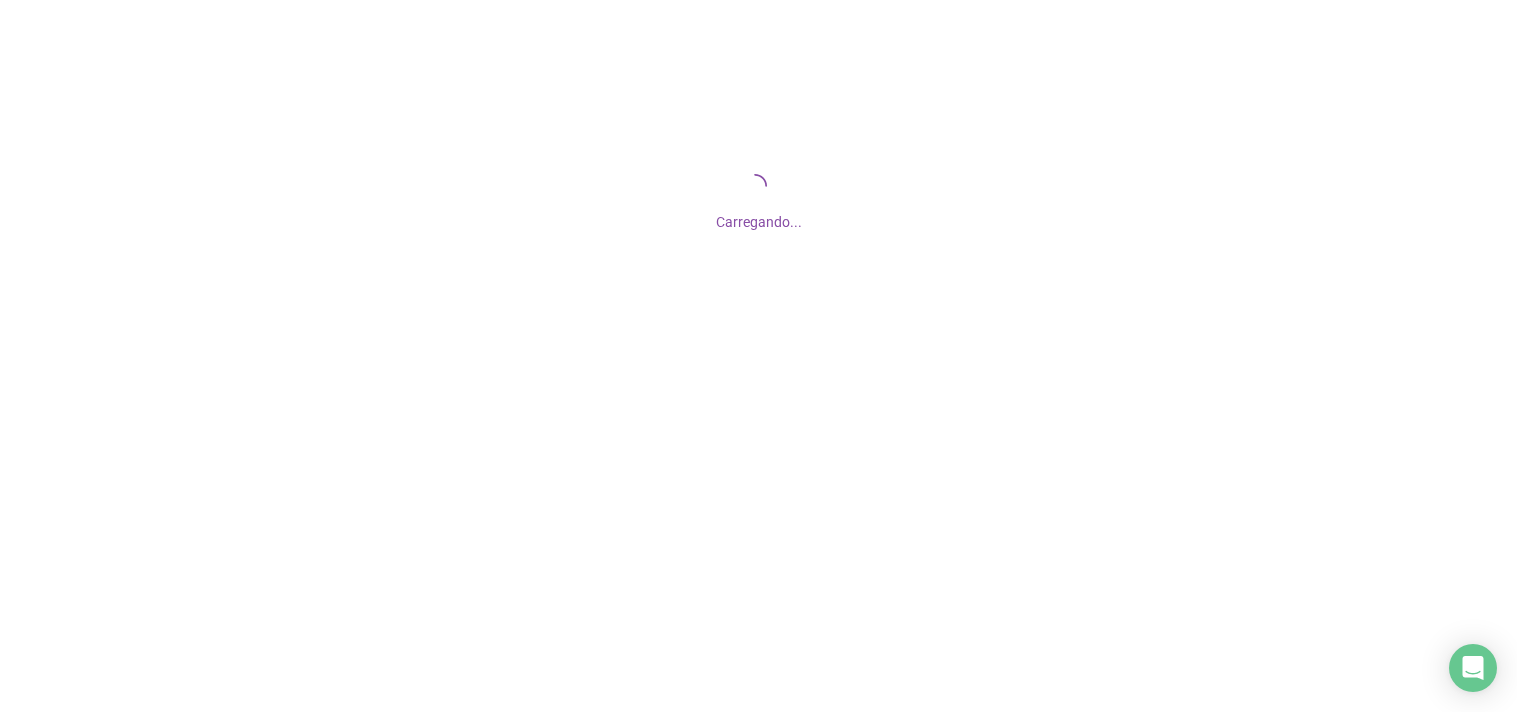 scroll, scrollTop: 0, scrollLeft: 0, axis: both 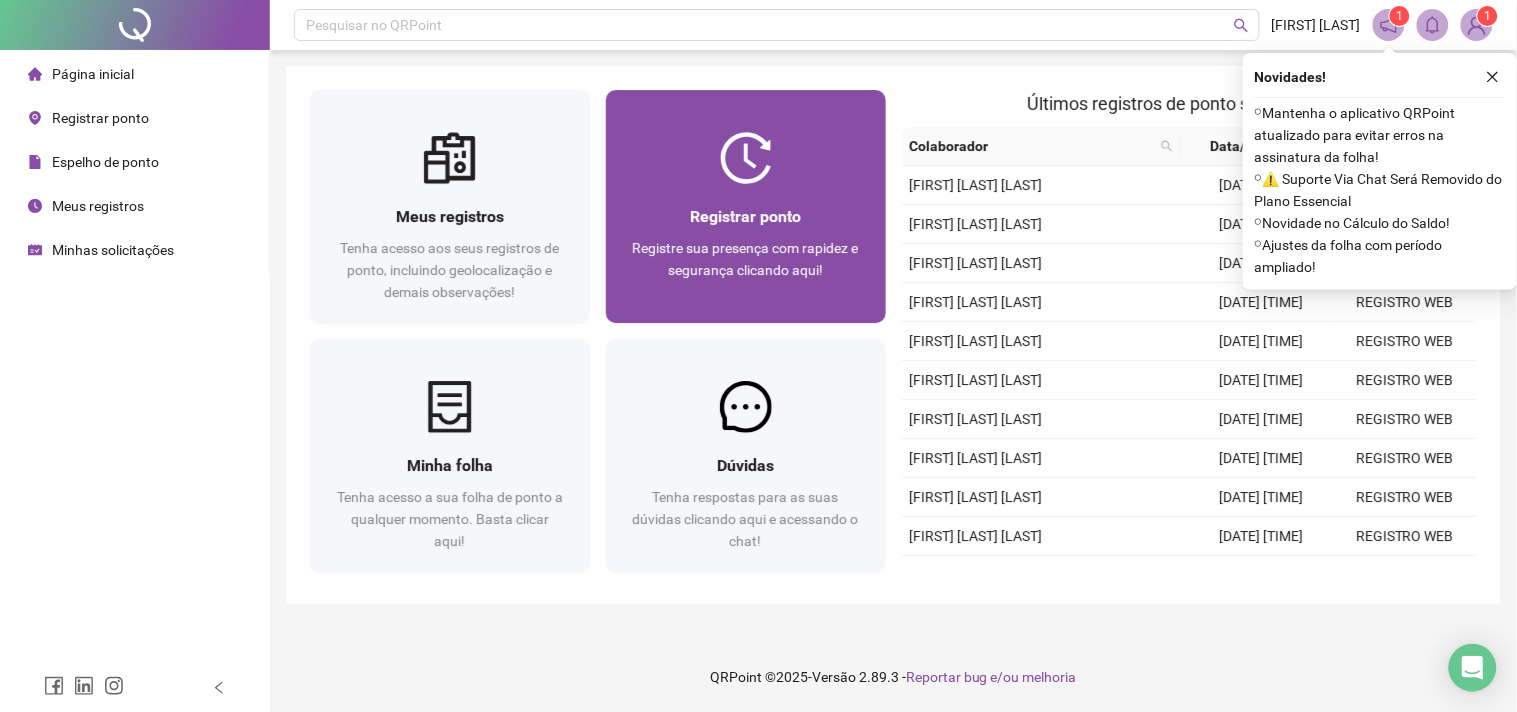 click at bounding box center (746, 158) 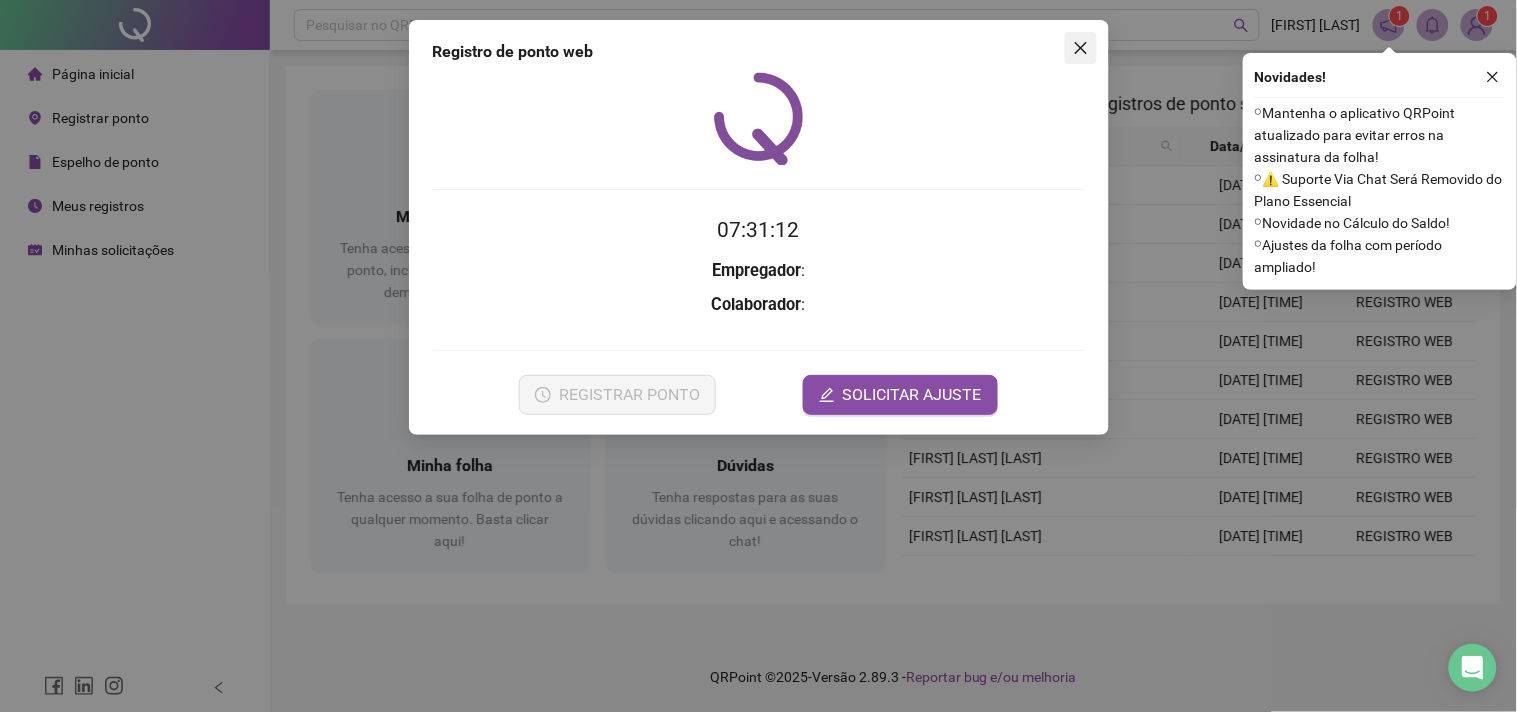 click 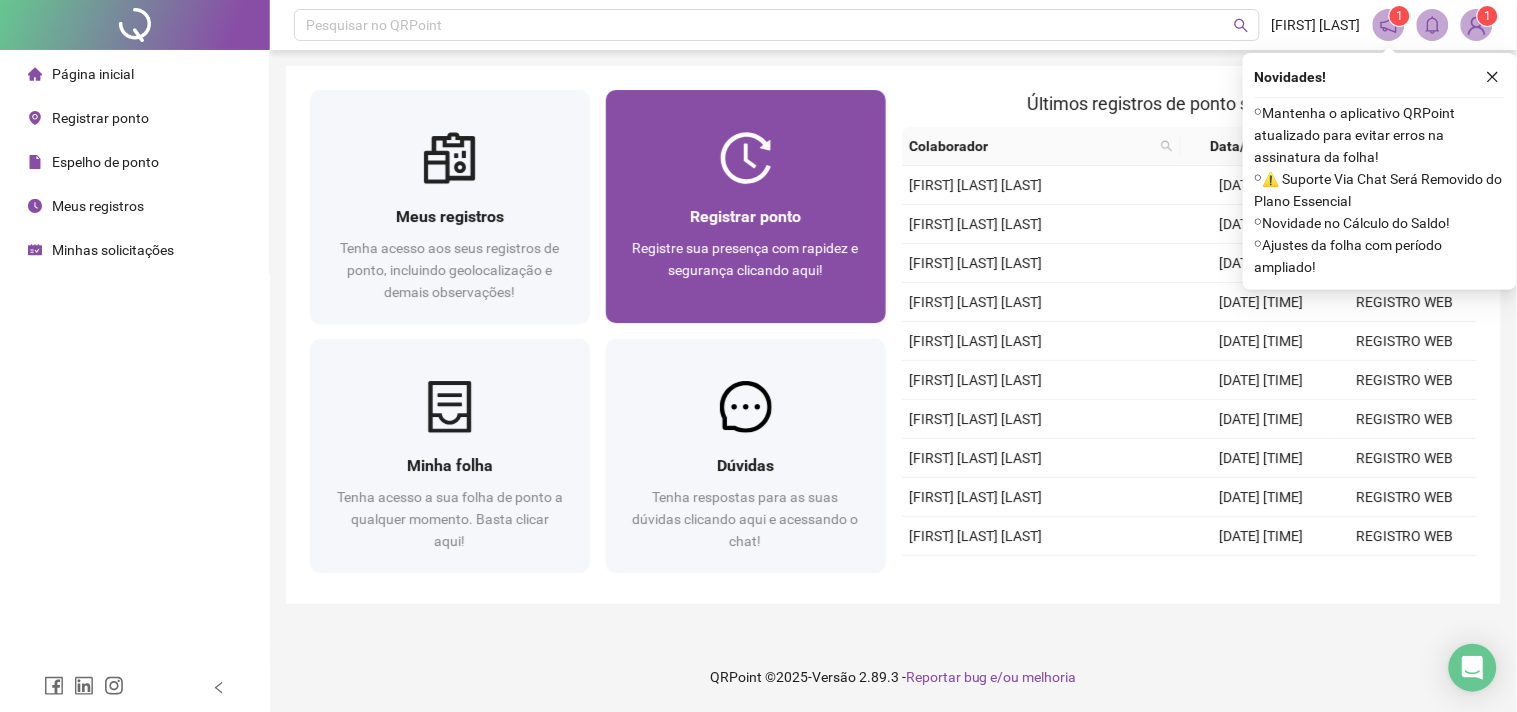click at bounding box center (746, 158) 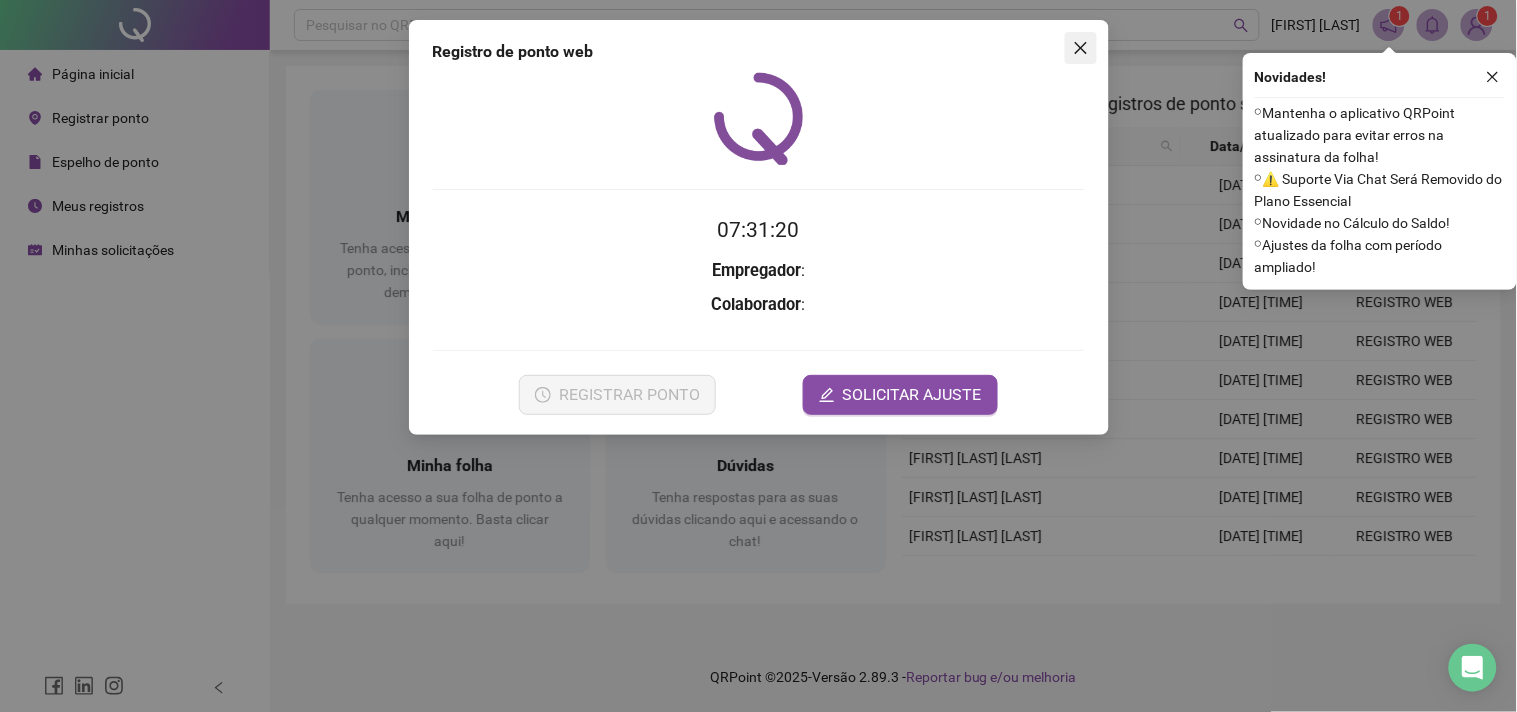 click 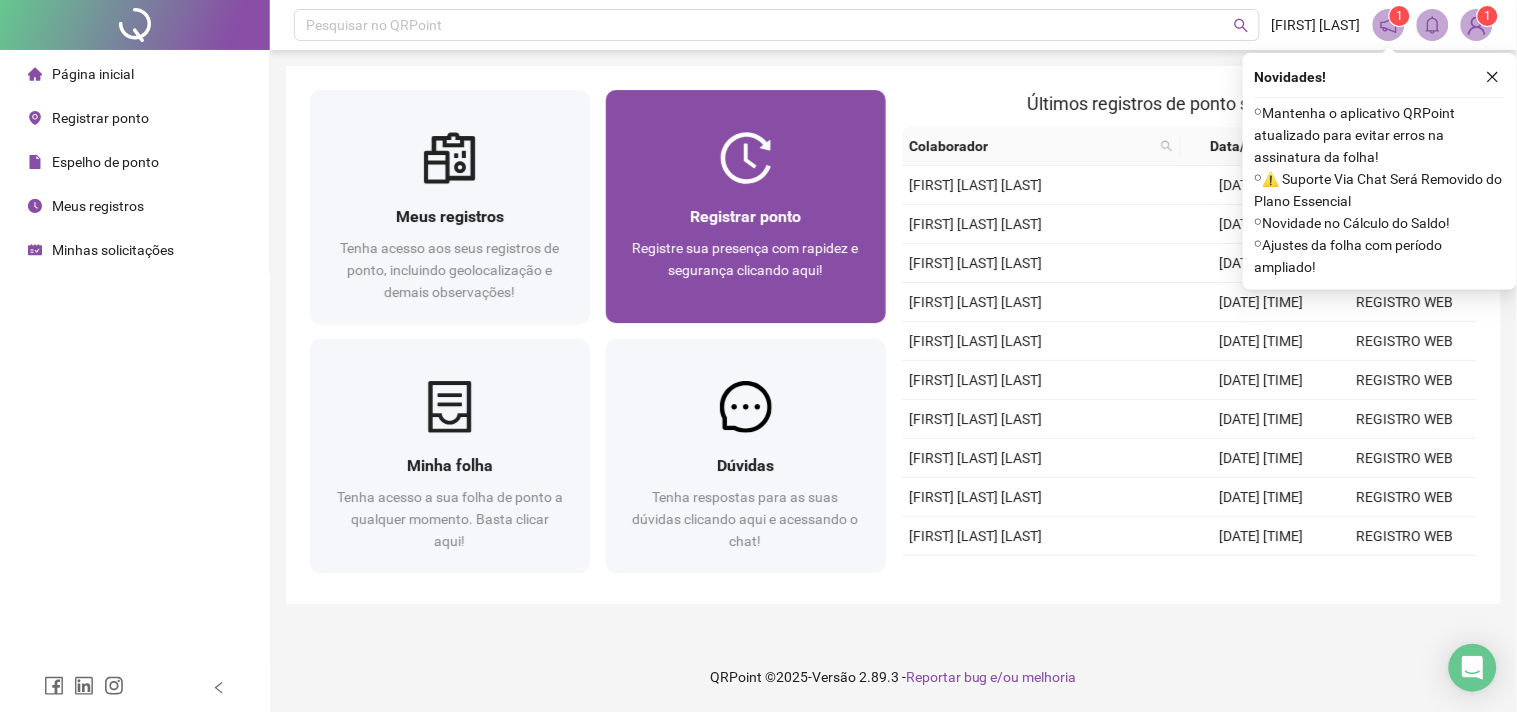 click on "Registrar ponto Registre sua presença com rapidez e segurança clicando aqui!" at bounding box center (746, 253) 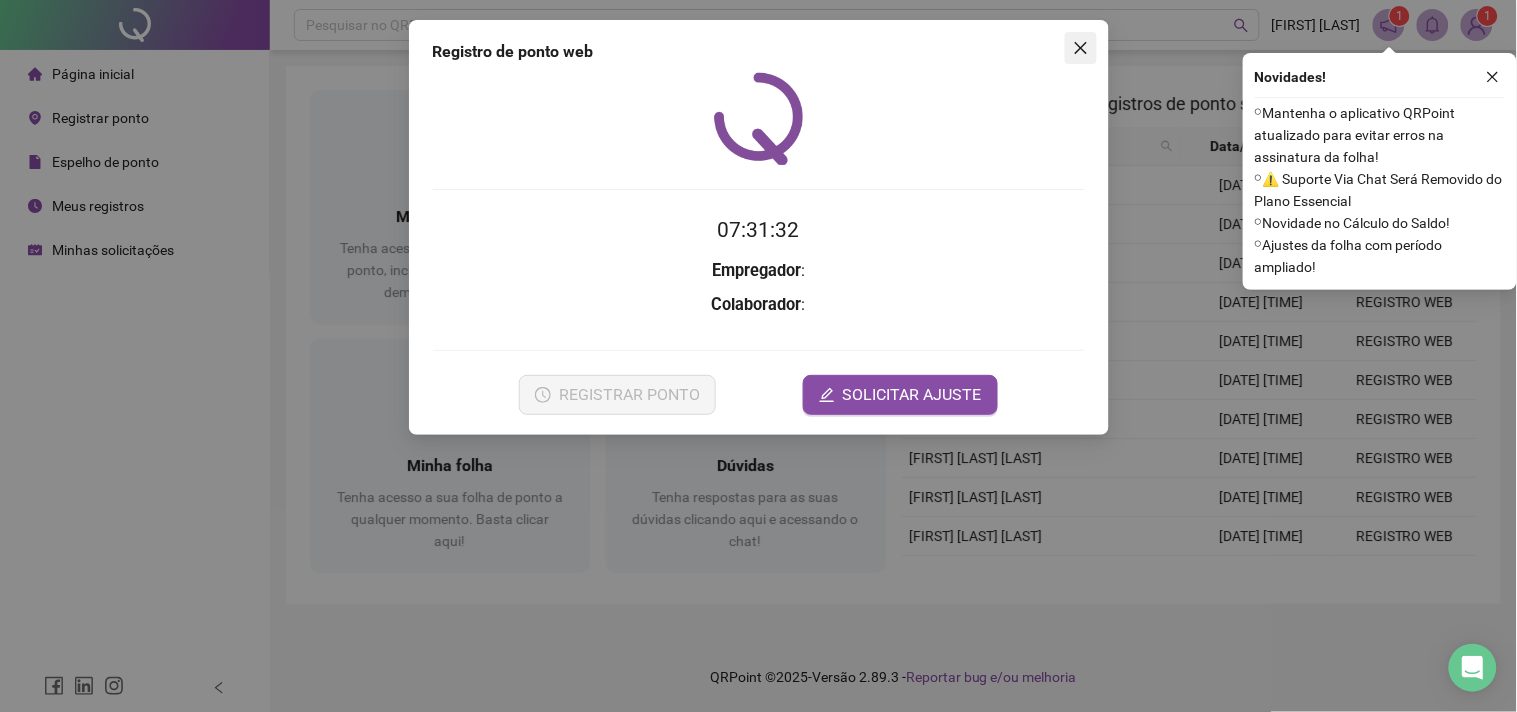 click 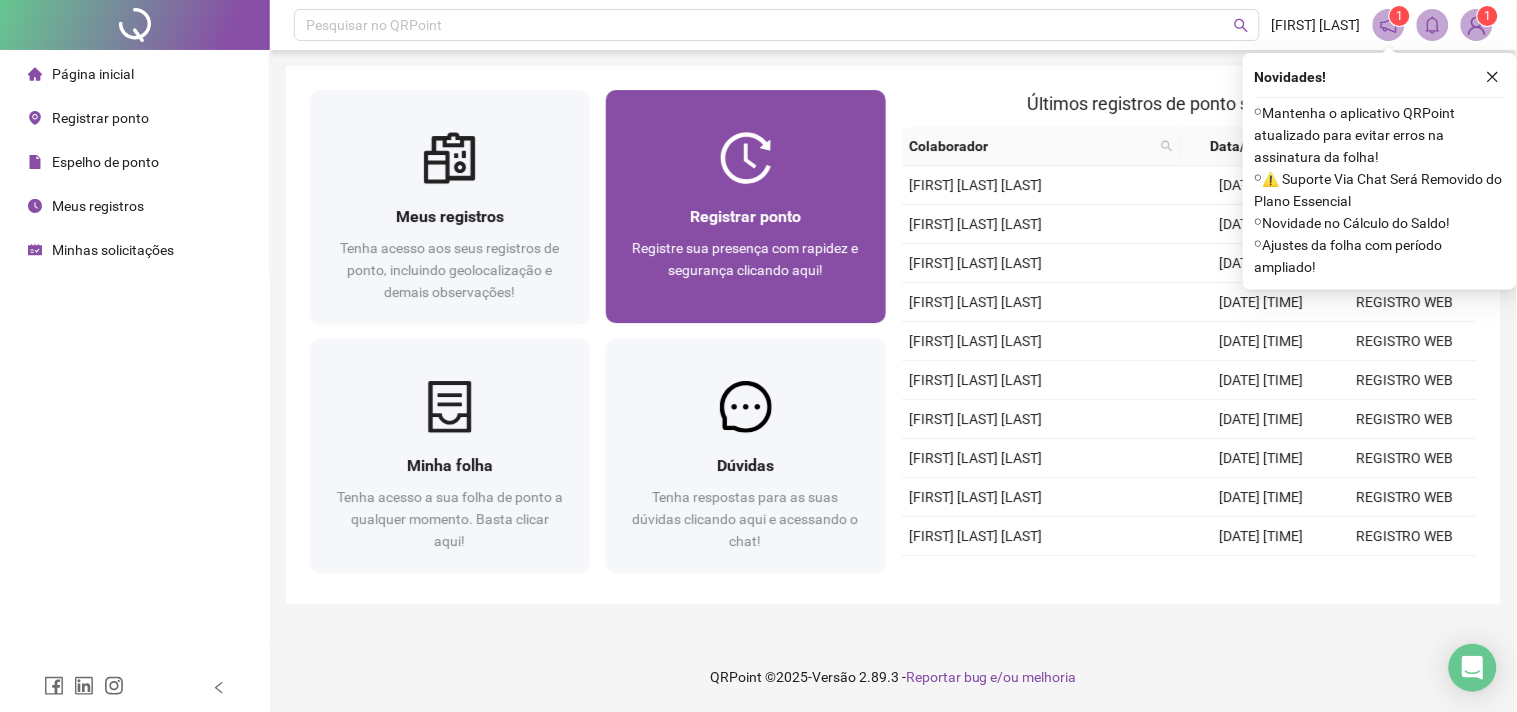 click on "Registrar ponto" at bounding box center [745, 216] 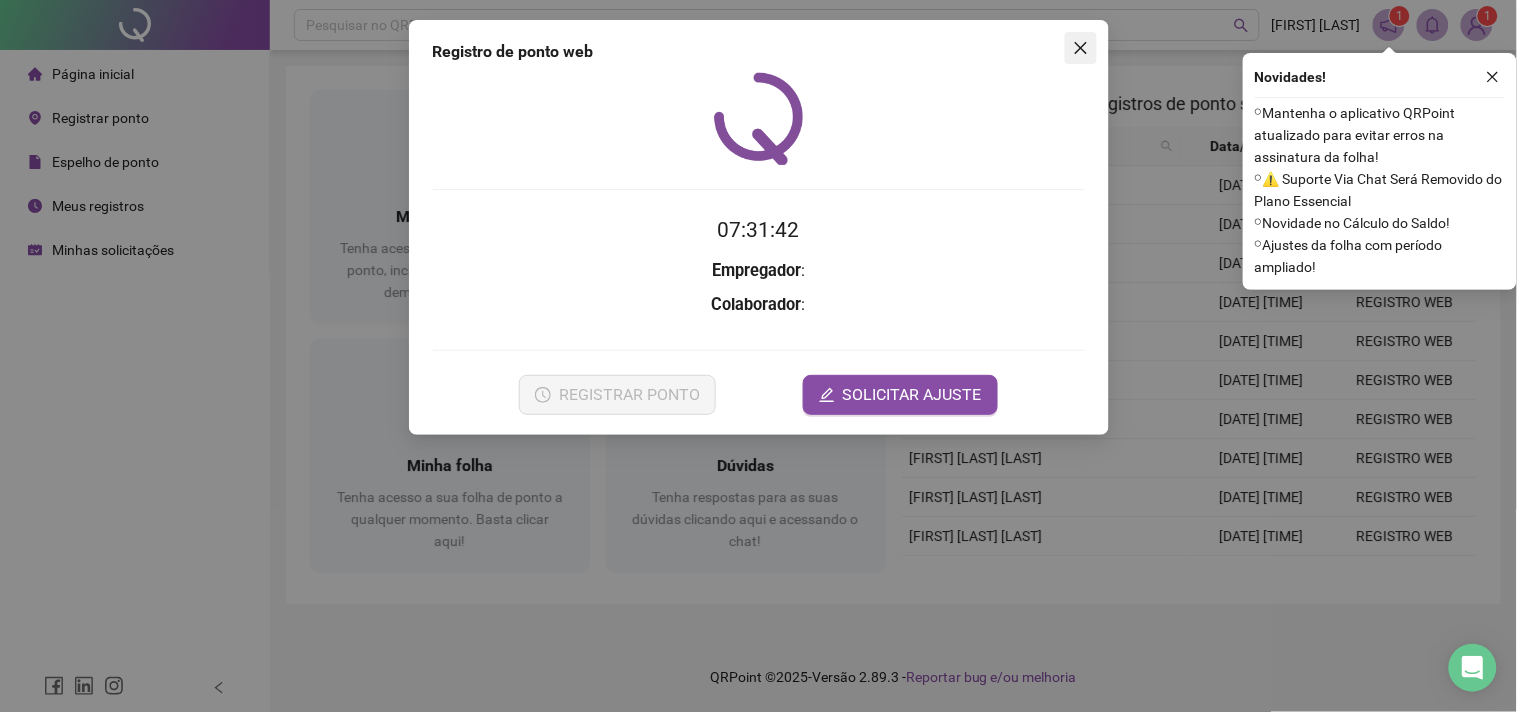 click 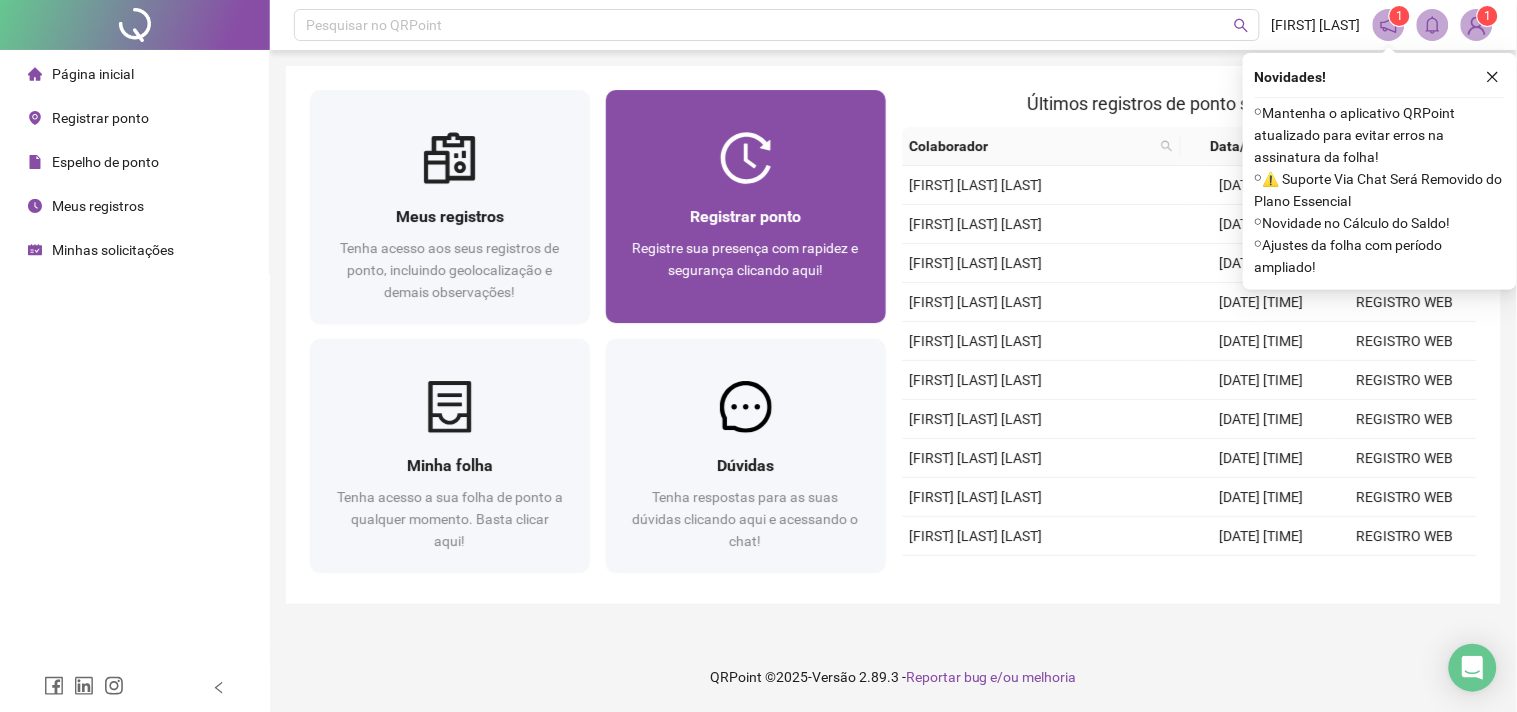 click at bounding box center [746, 158] 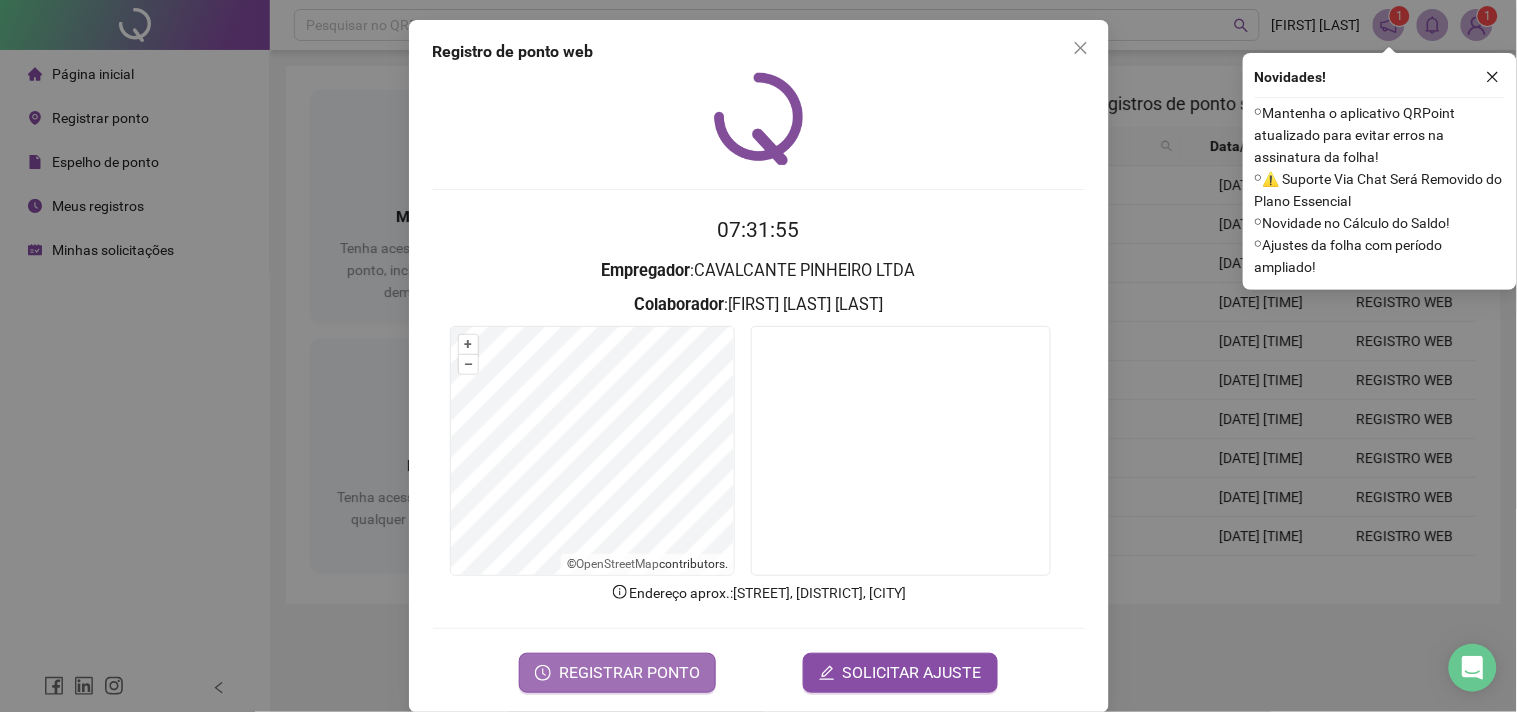 click on "REGISTRAR PONTO" at bounding box center [629, 673] 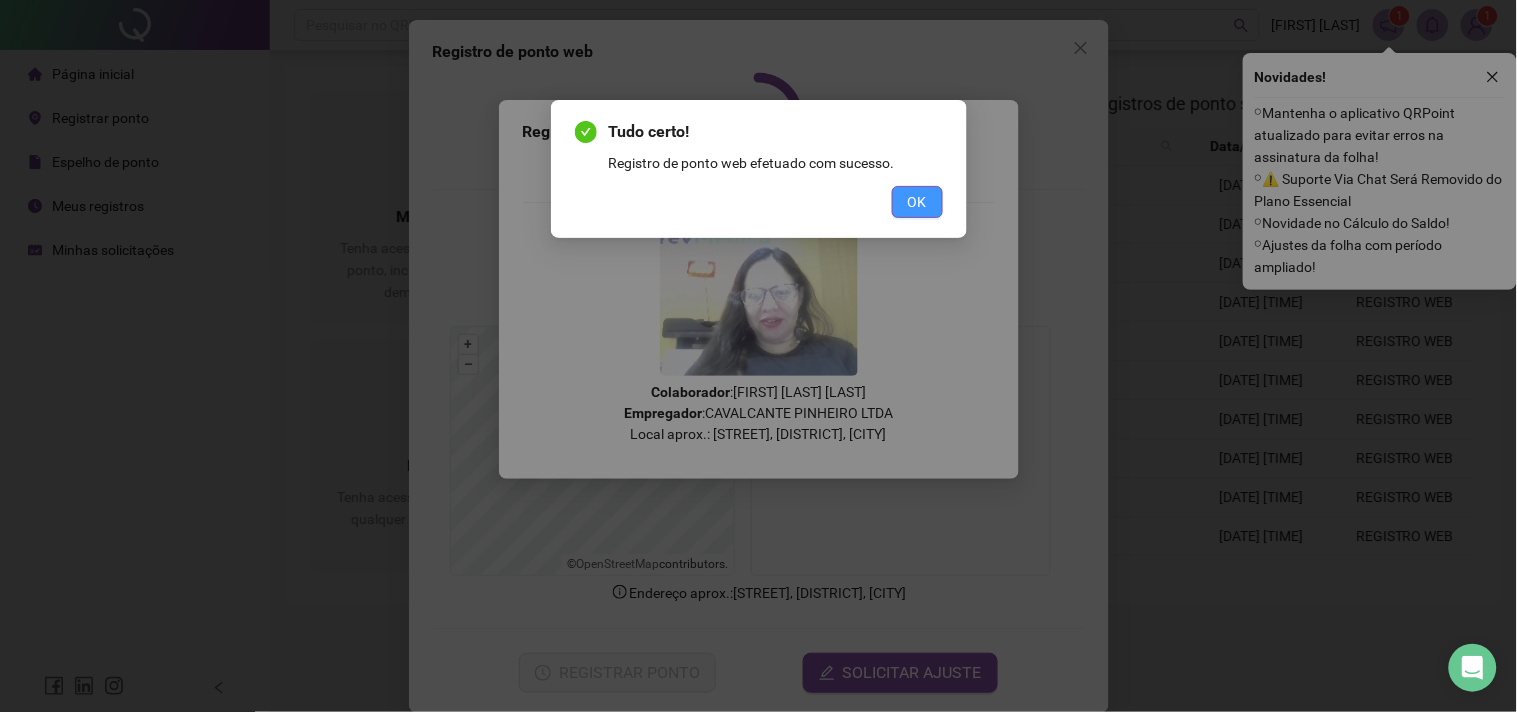 click on "OK" at bounding box center (917, 202) 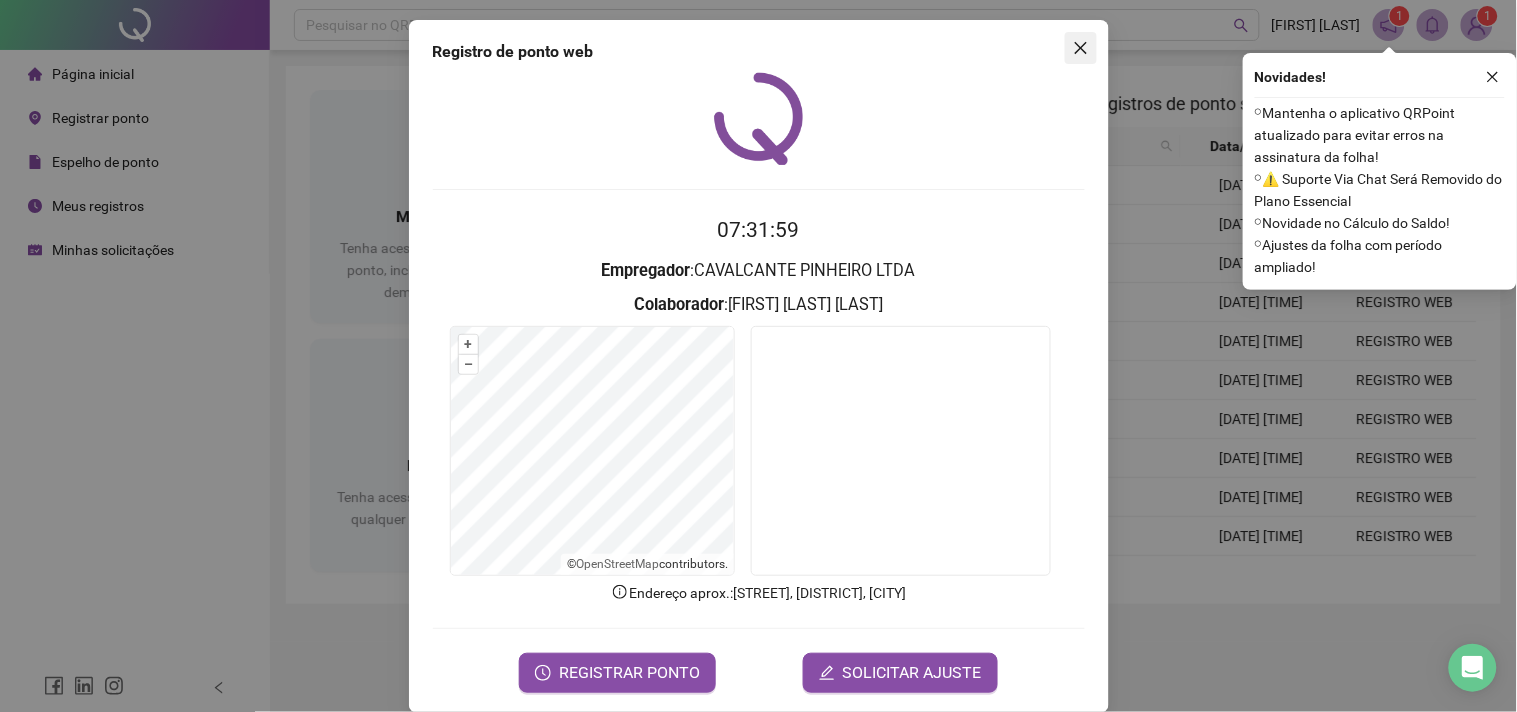 click 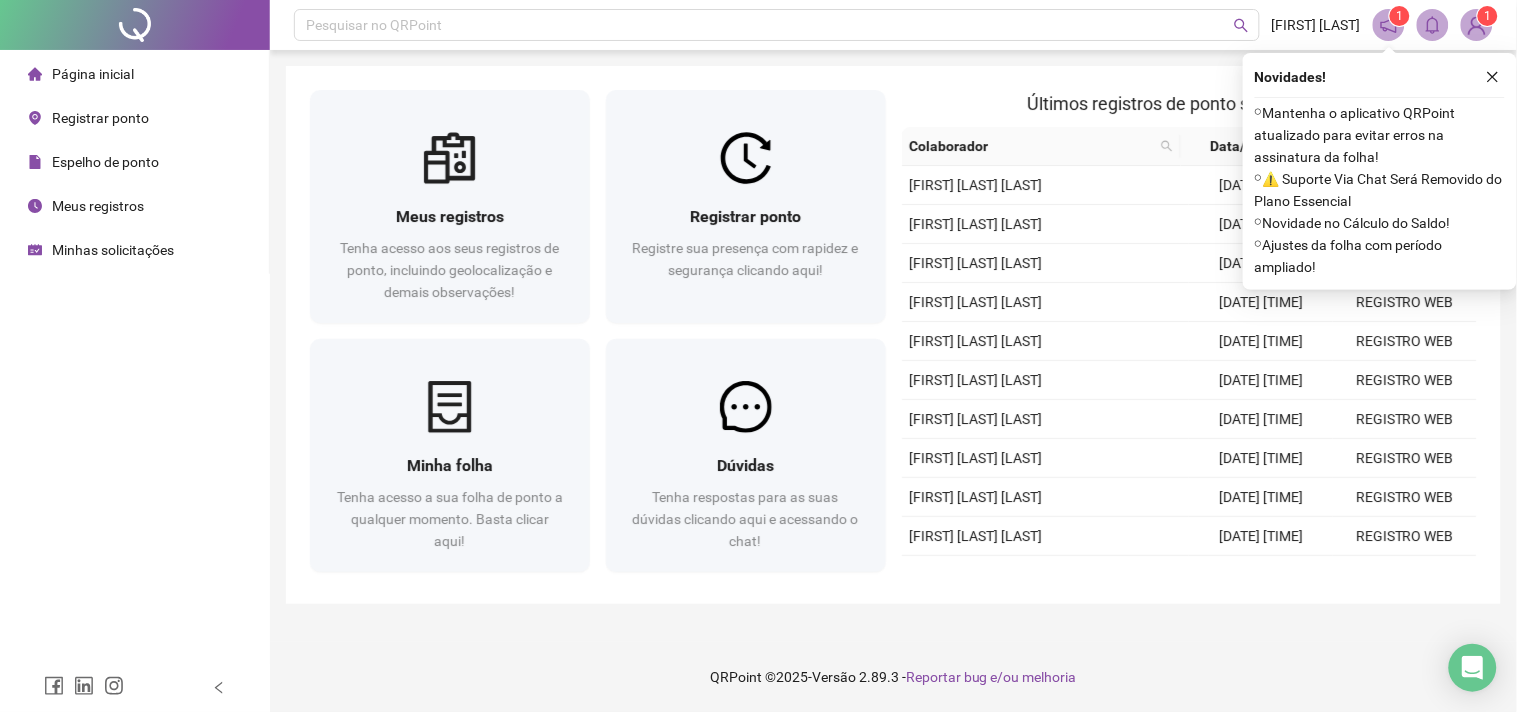 click at bounding box center (1477, 25) 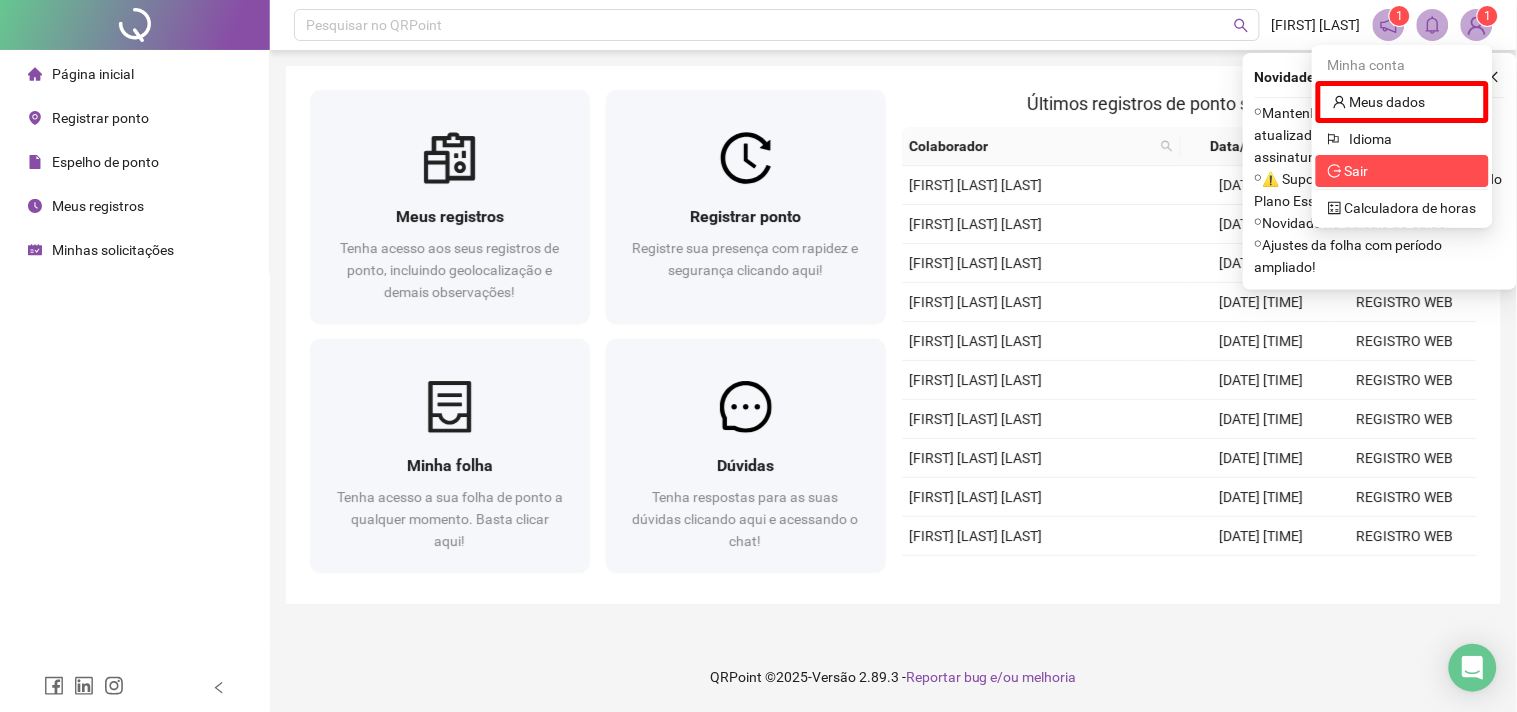 click on "Sair" at bounding box center (1402, 171) 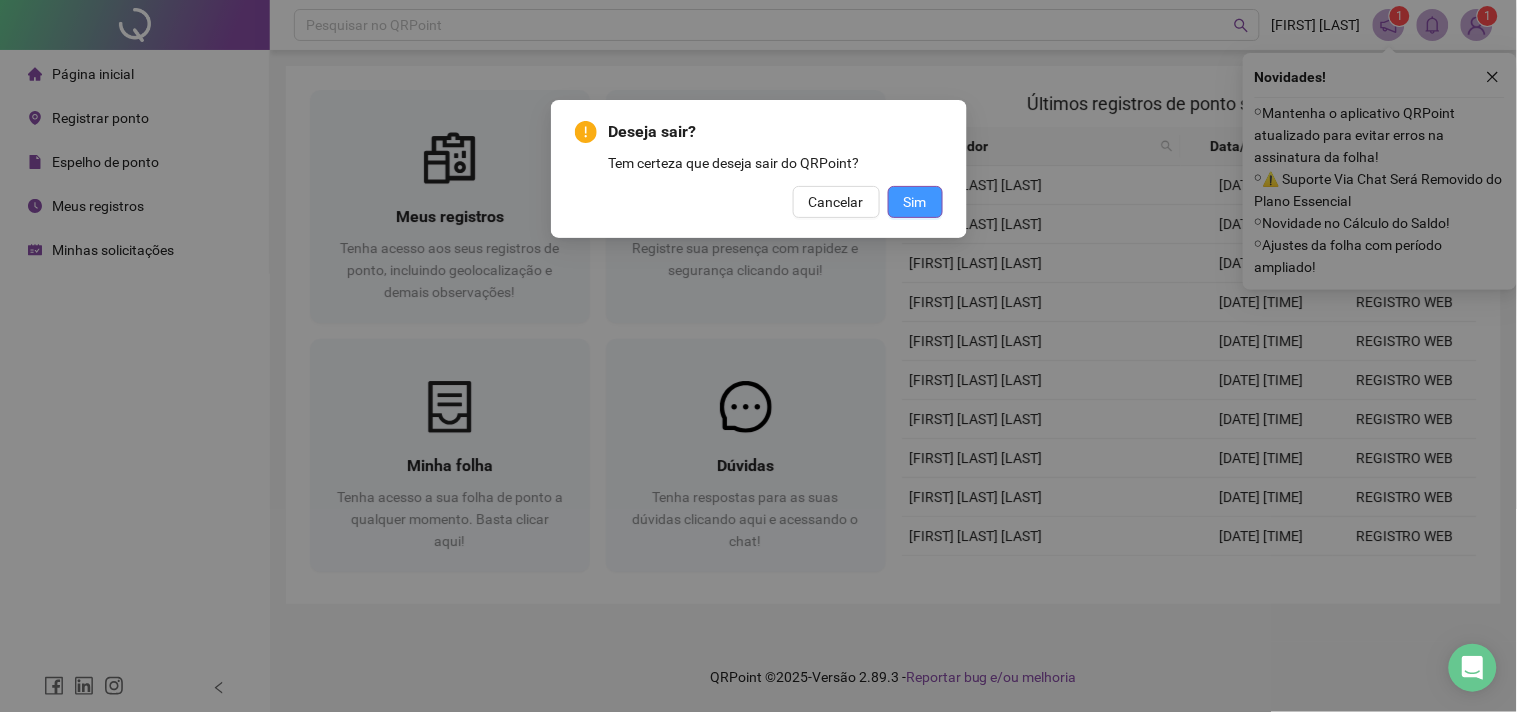 click on "Sim" at bounding box center (915, 202) 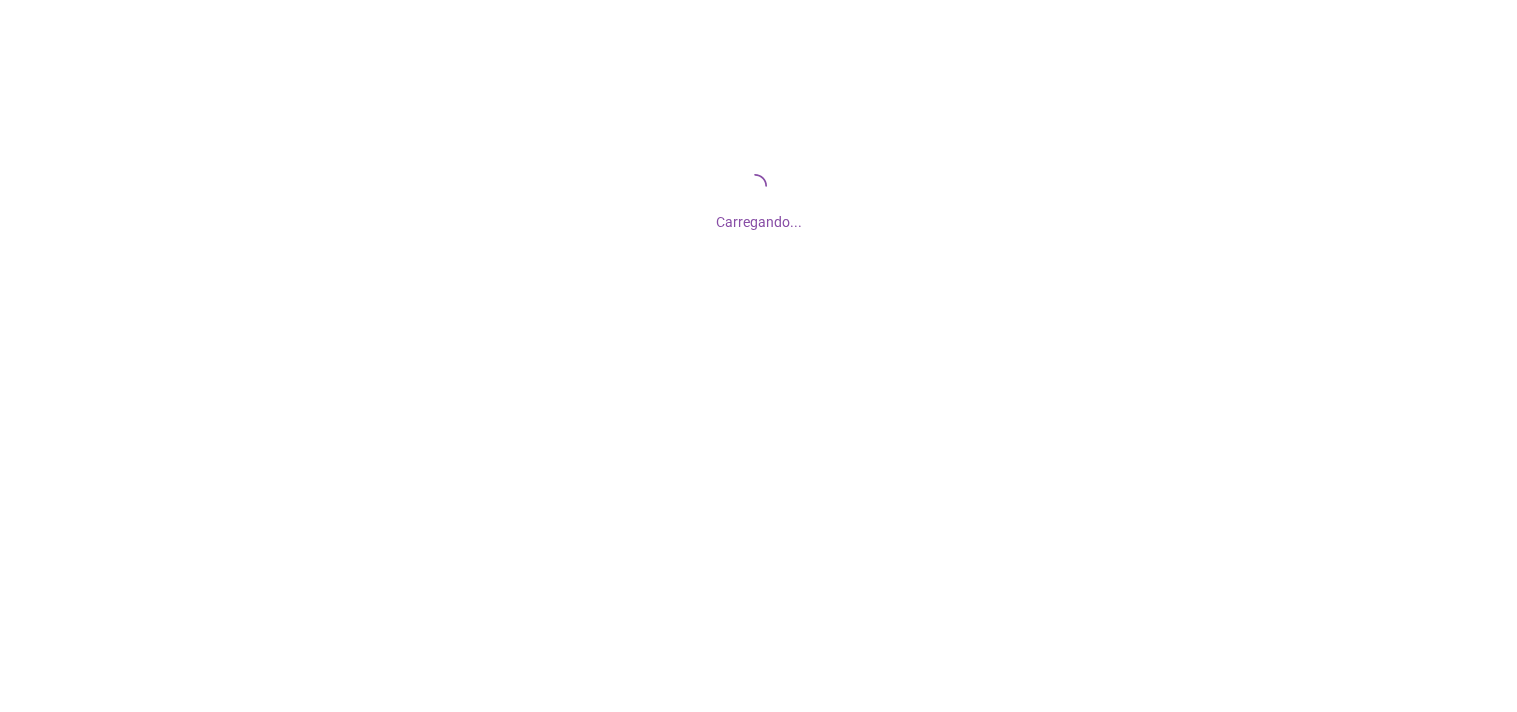 scroll, scrollTop: 0, scrollLeft: 0, axis: both 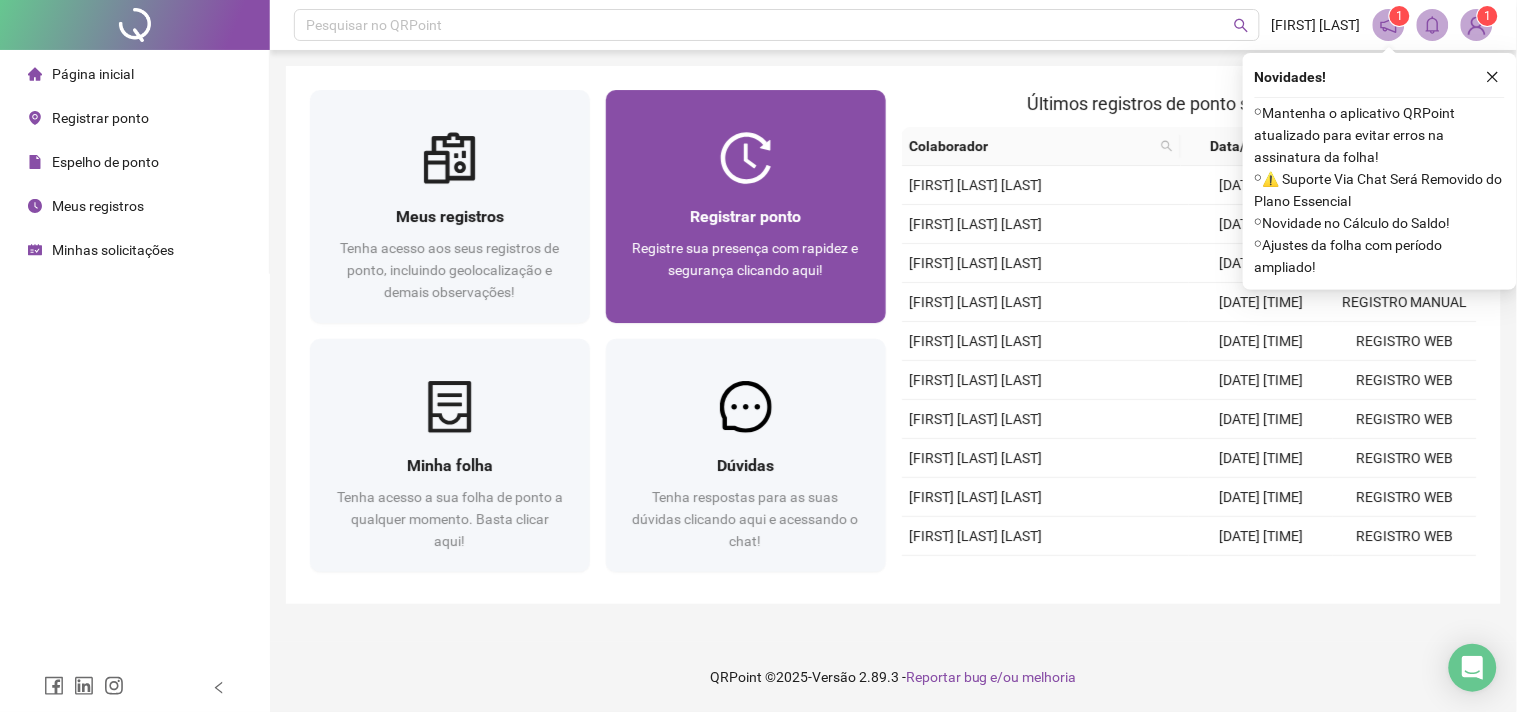 click at bounding box center (746, 158) 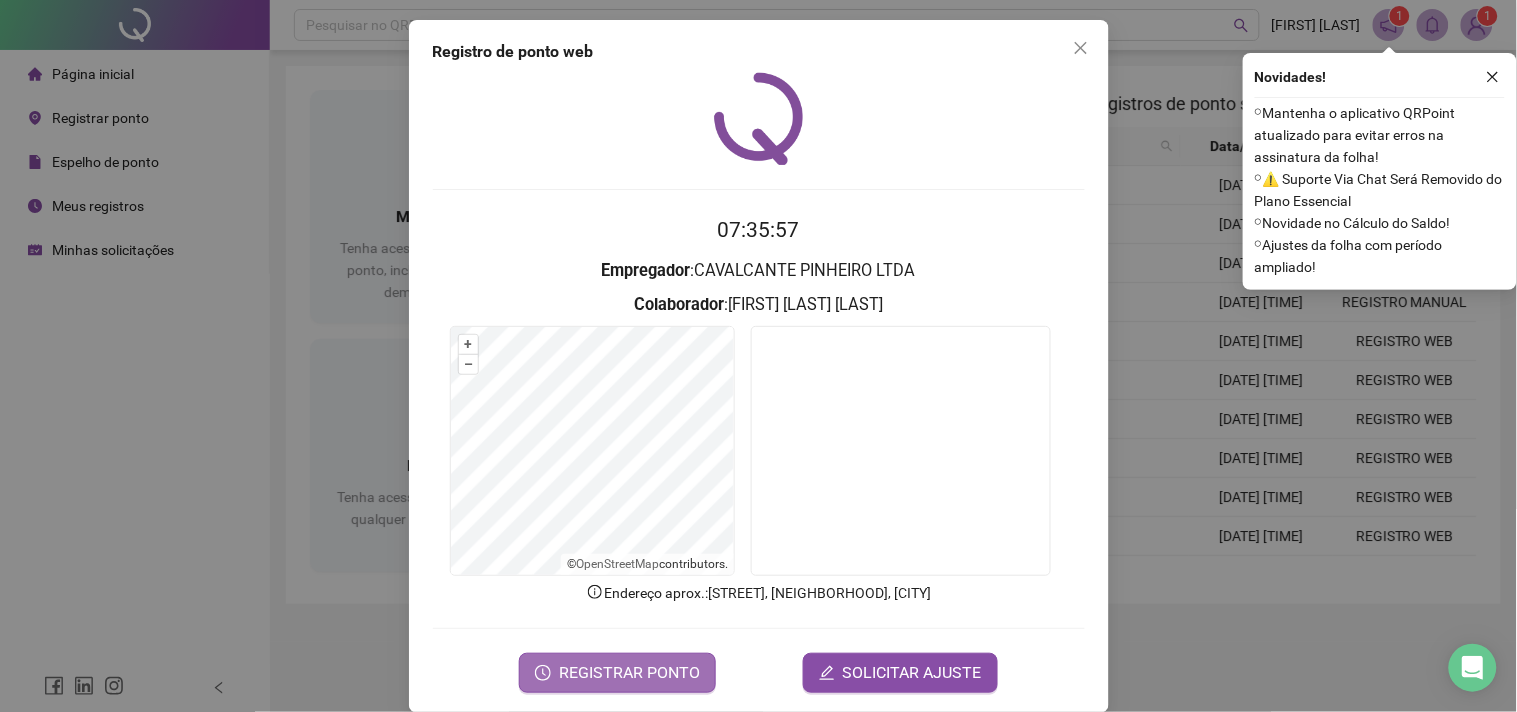 click on "REGISTRAR PONTO" at bounding box center [629, 673] 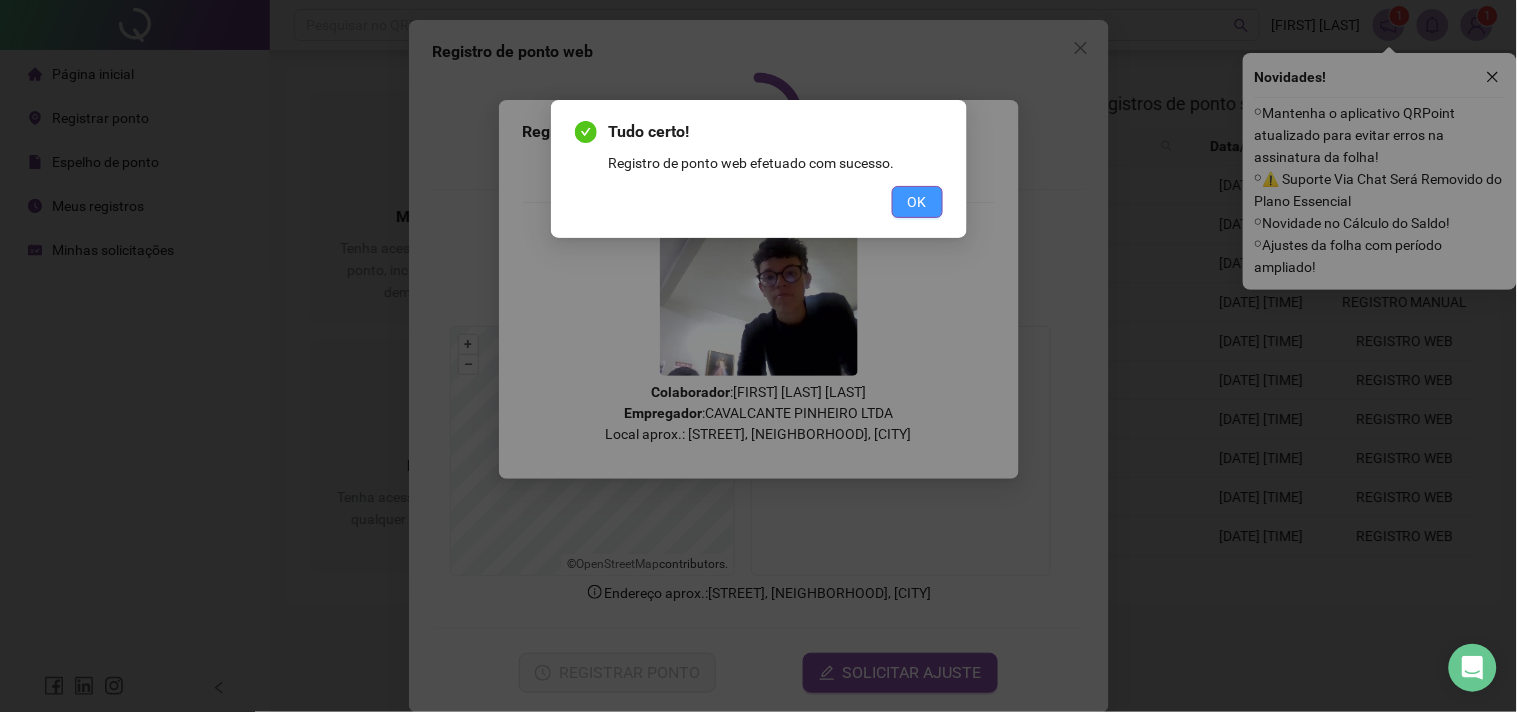 click on "OK" at bounding box center [917, 202] 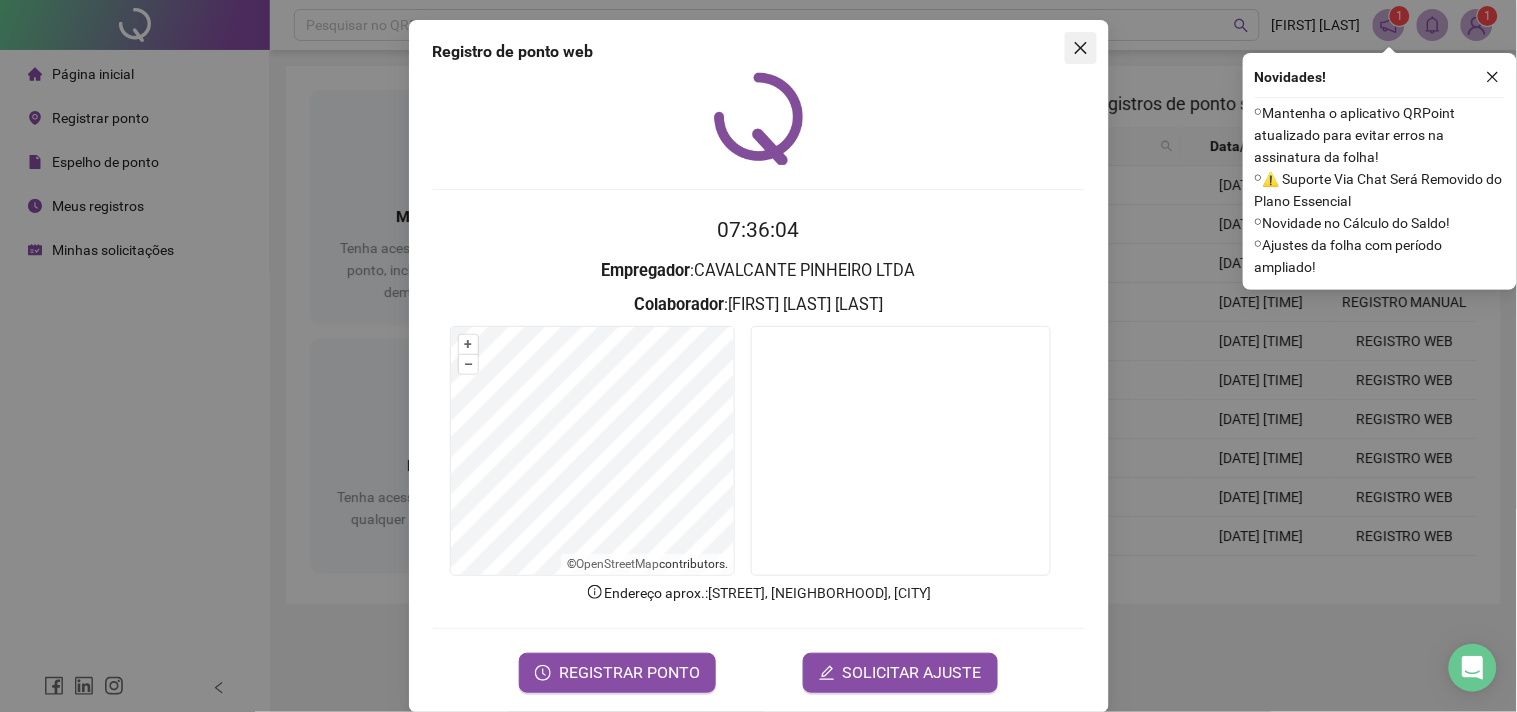click 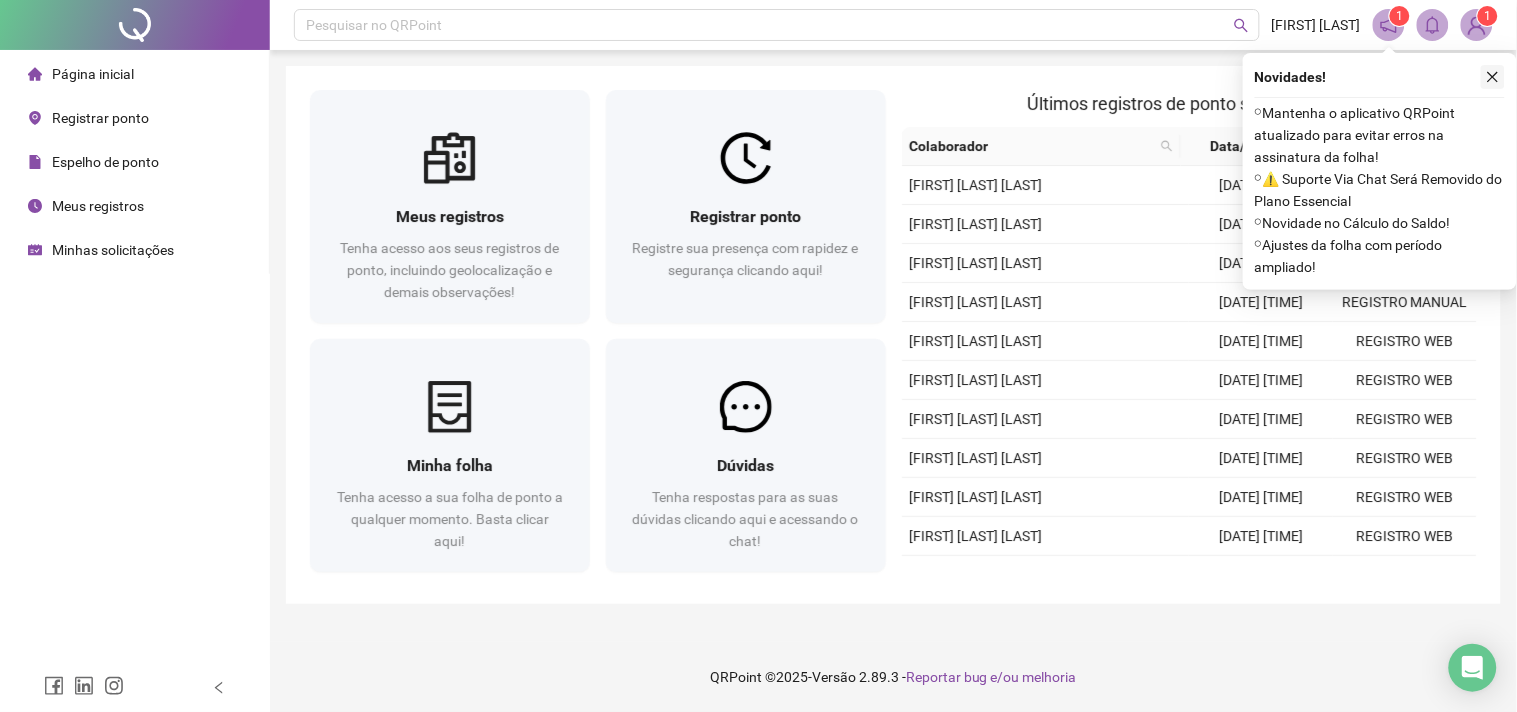 click at bounding box center [1493, 77] 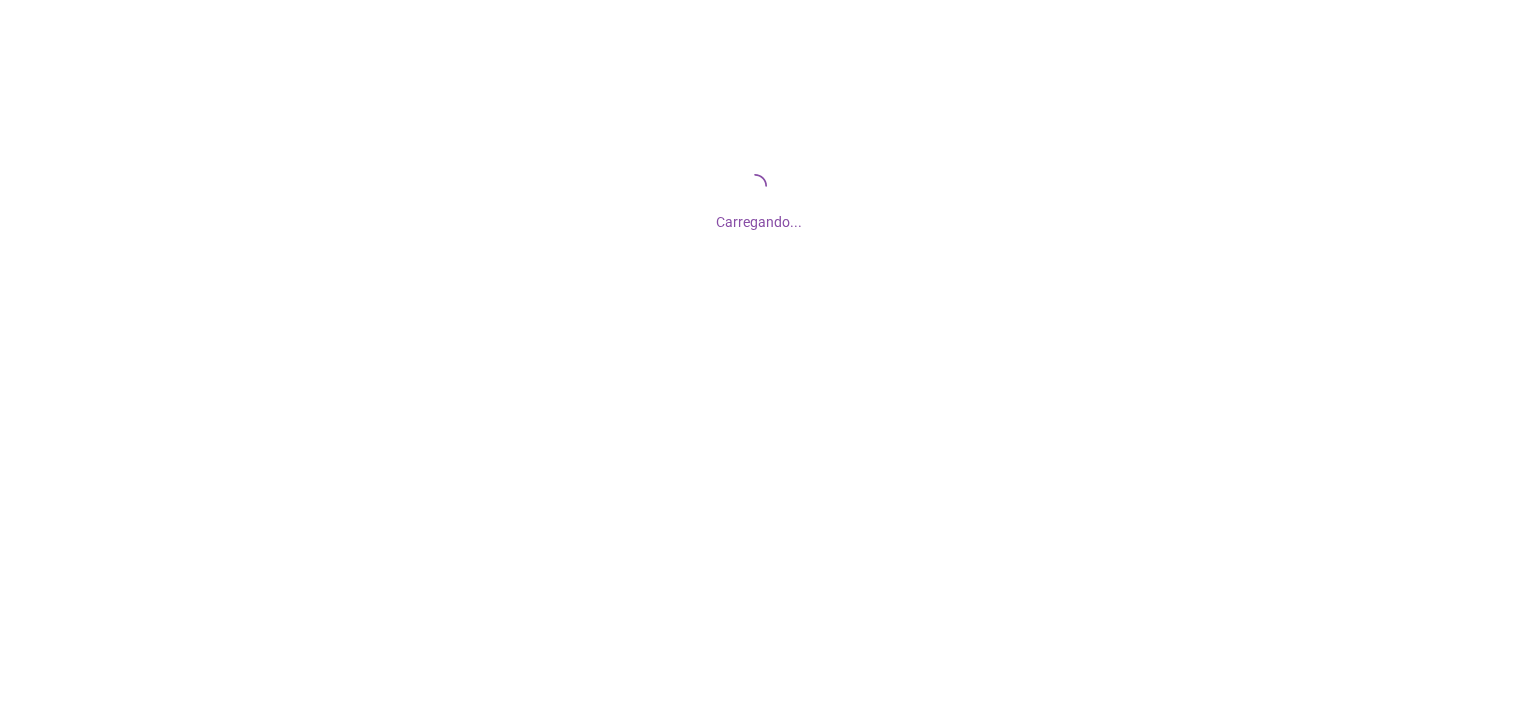 scroll, scrollTop: 0, scrollLeft: 0, axis: both 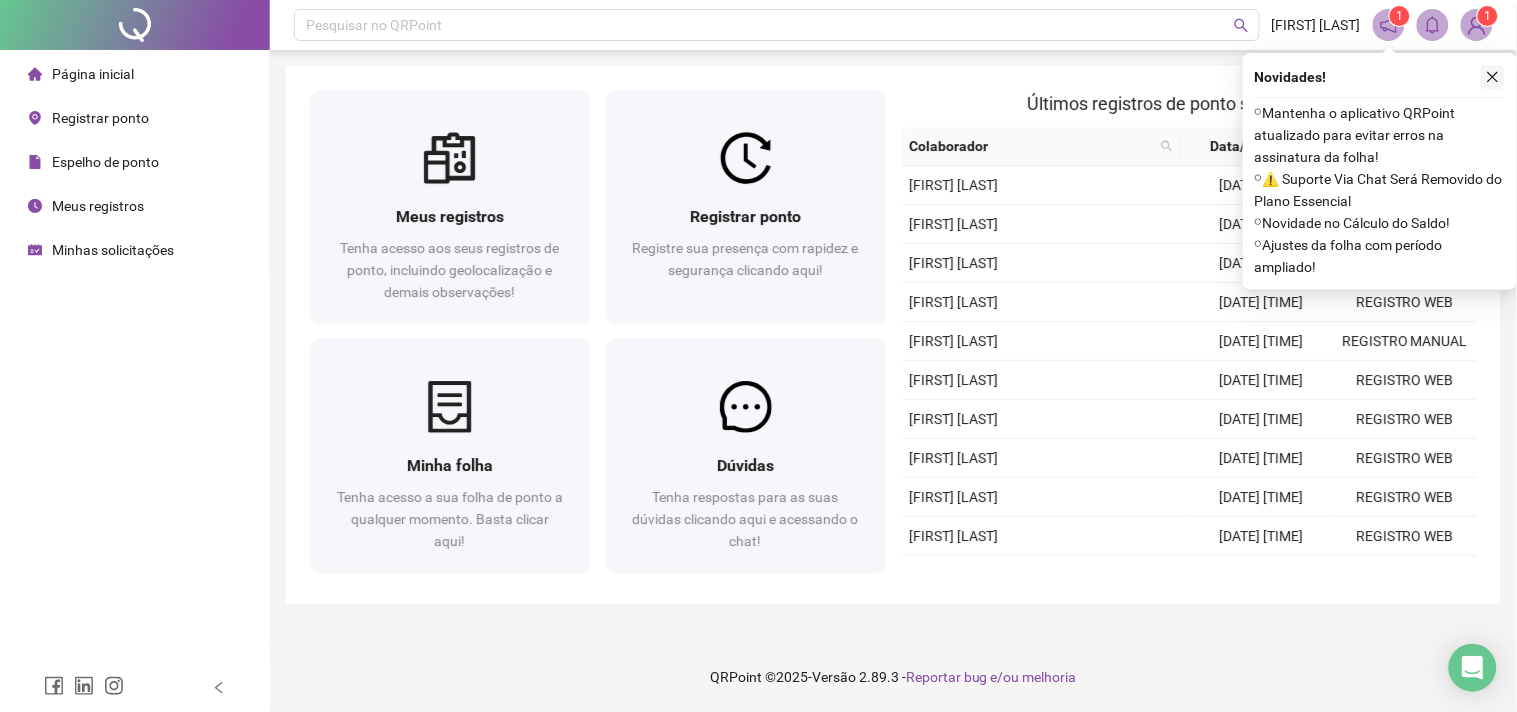 click at bounding box center (1493, 77) 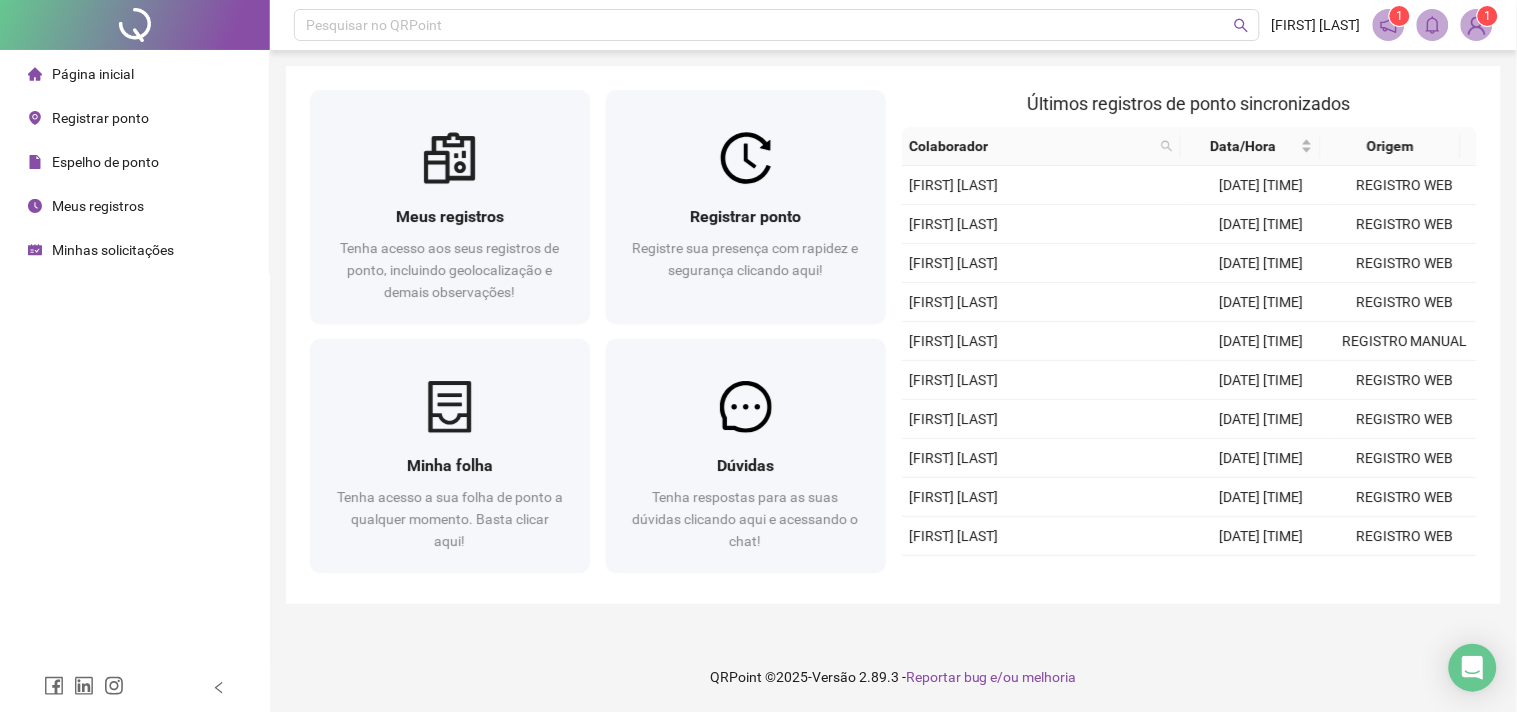 click on "Pesquisar no QRPoint JHONER PELINTIR 1 1" at bounding box center [893, 25] 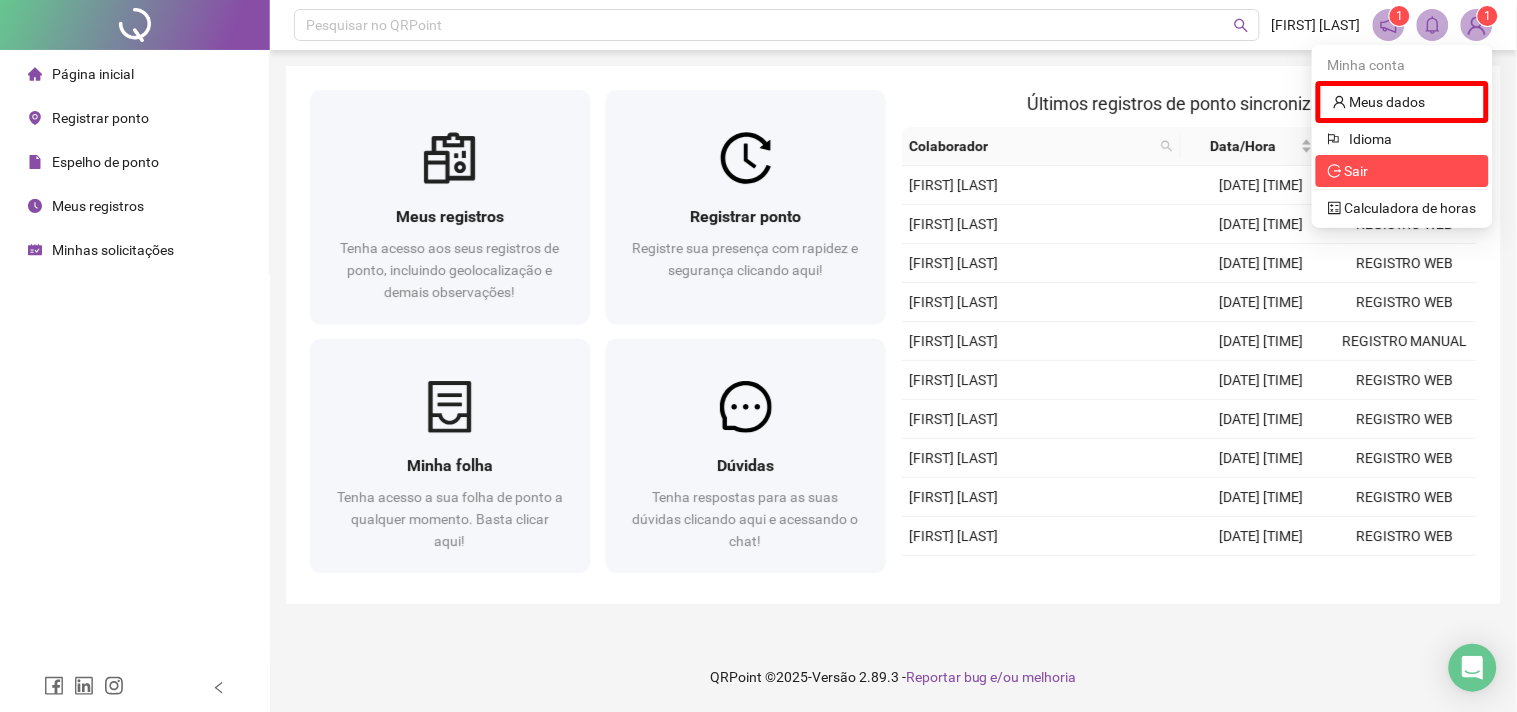click on "Sair" at bounding box center (1357, 171) 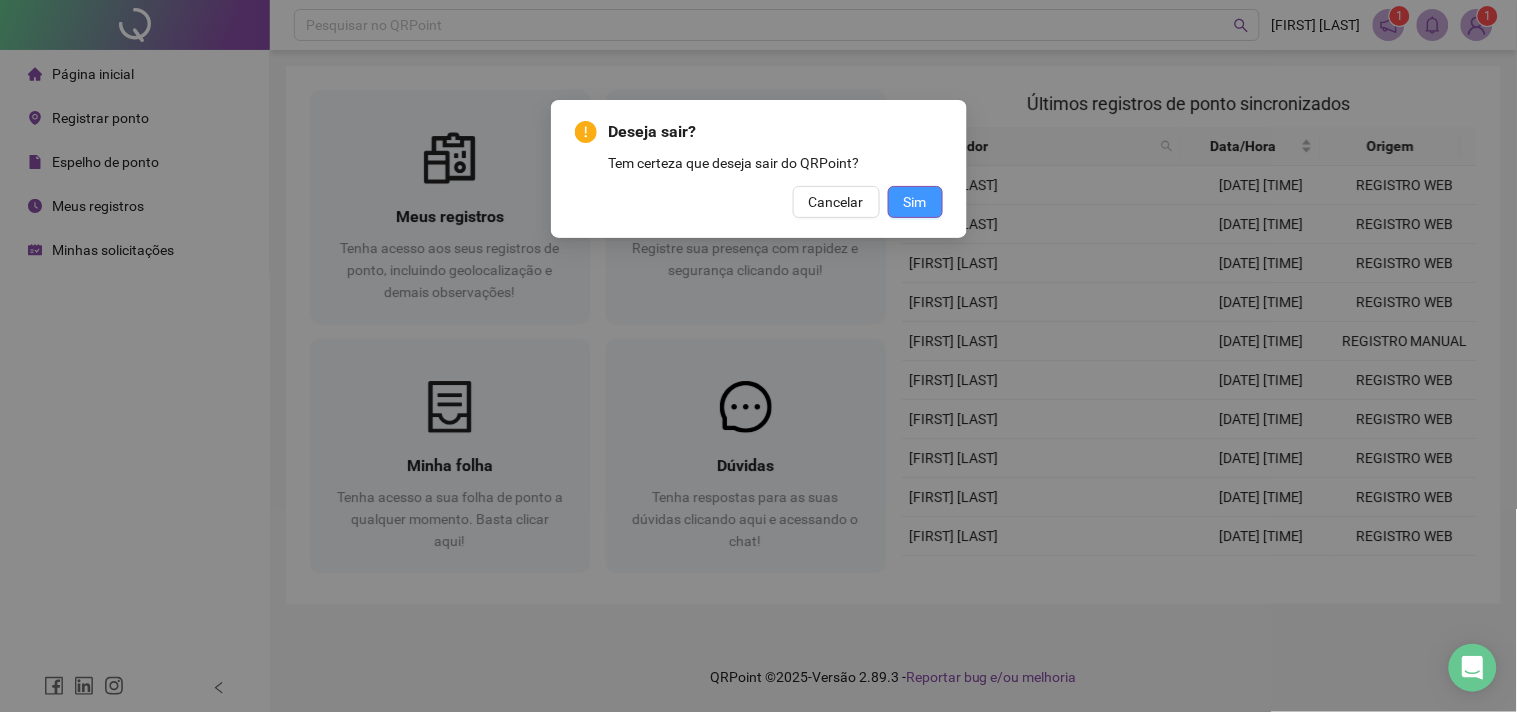 click on "Sim" at bounding box center [915, 202] 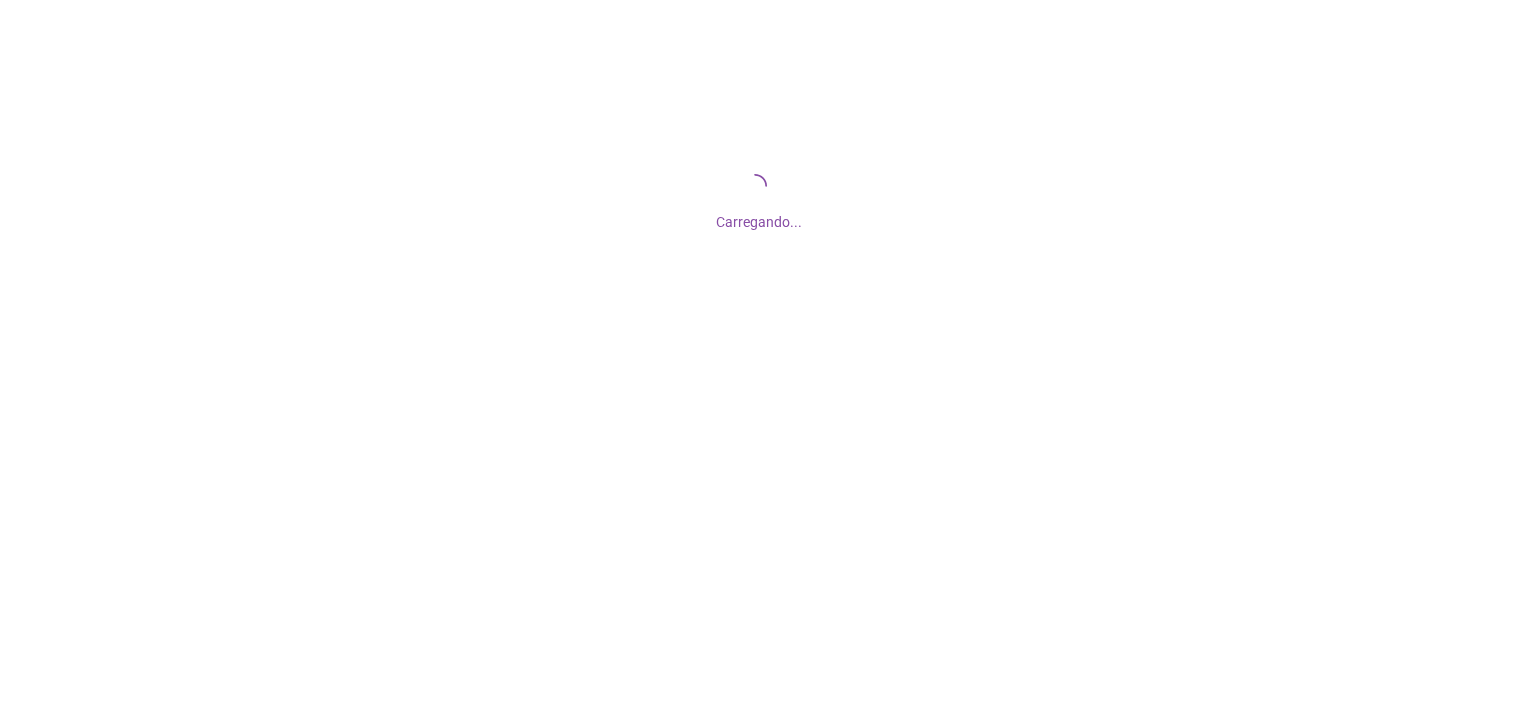 scroll, scrollTop: 0, scrollLeft: 0, axis: both 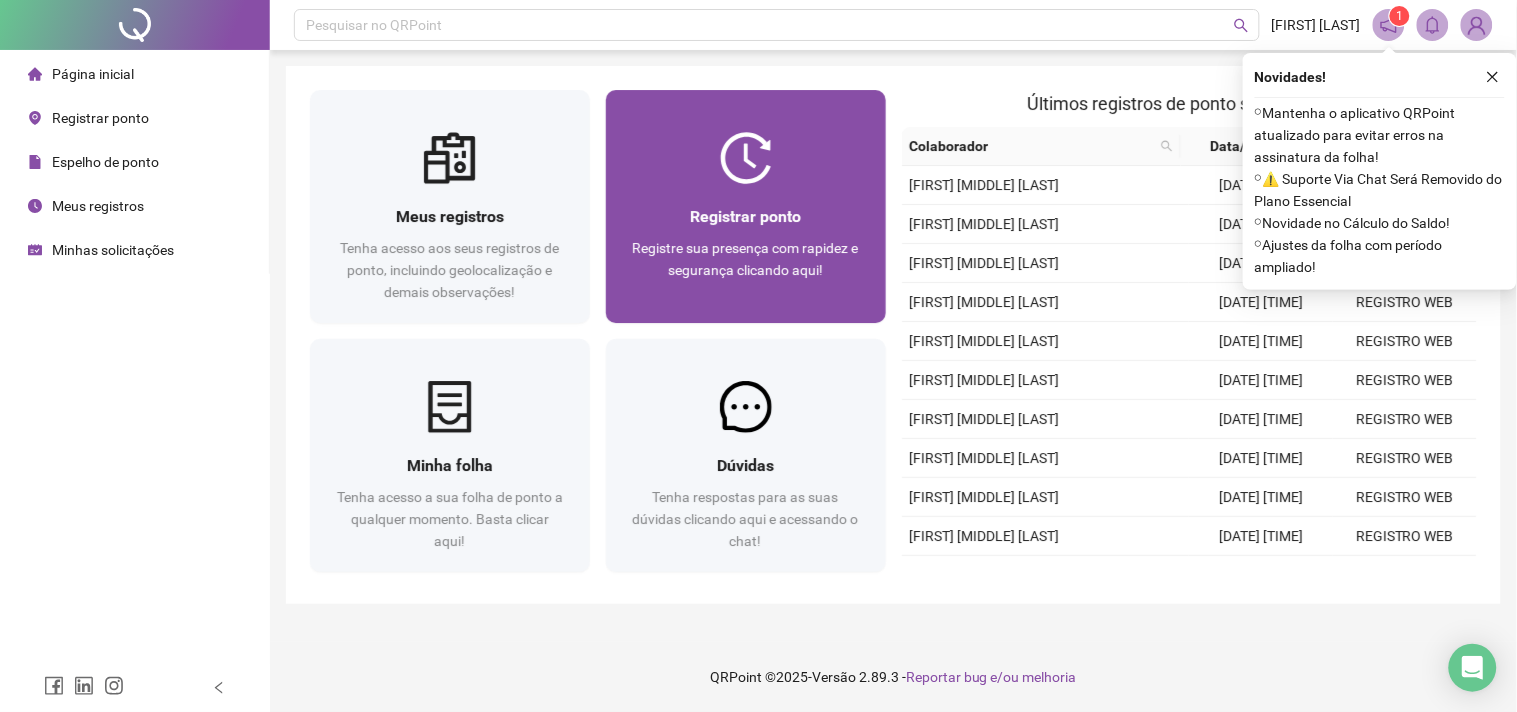 click on "Registrar ponto Registre sua presença com rapidez e segurança clicando aqui!" at bounding box center [746, 253] 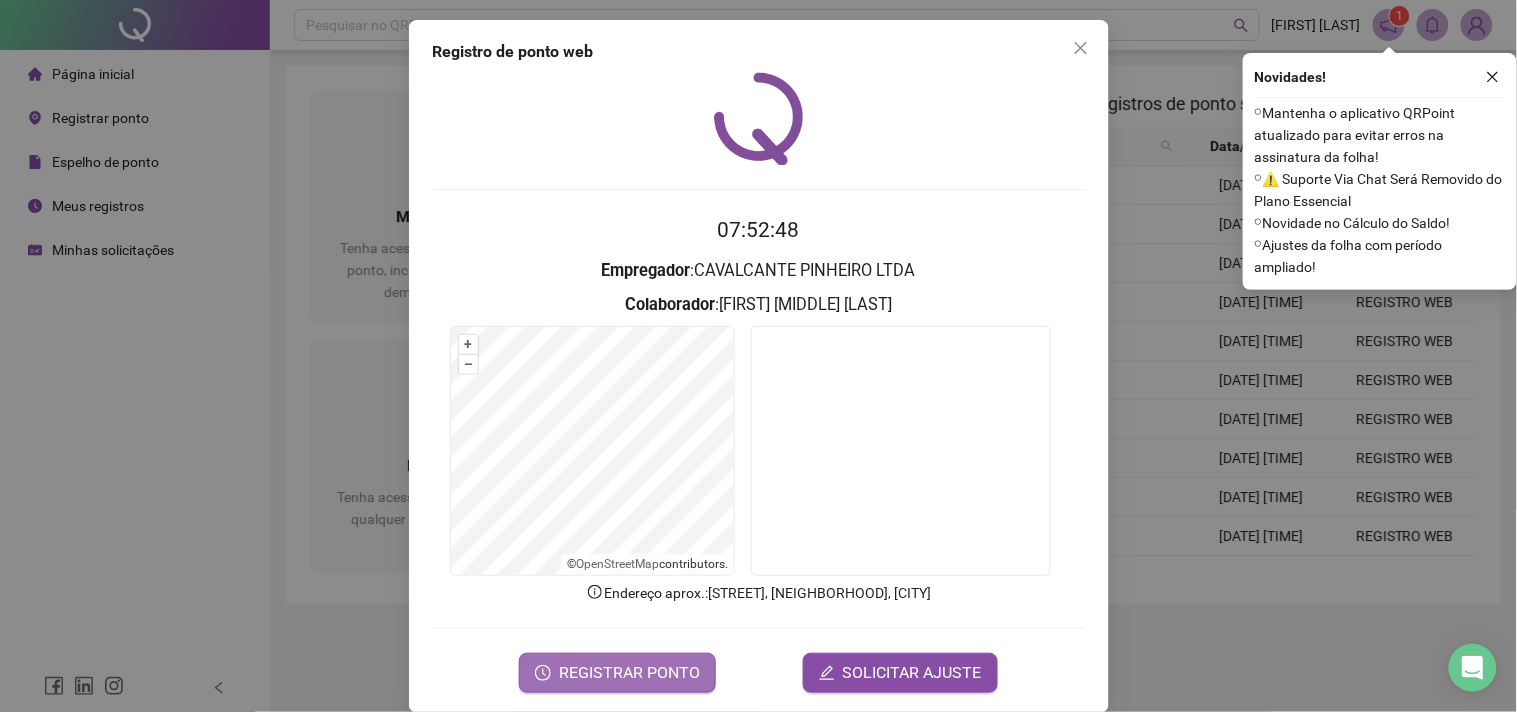 click on "REGISTRAR PONTO" at bounding box center [629, 673] 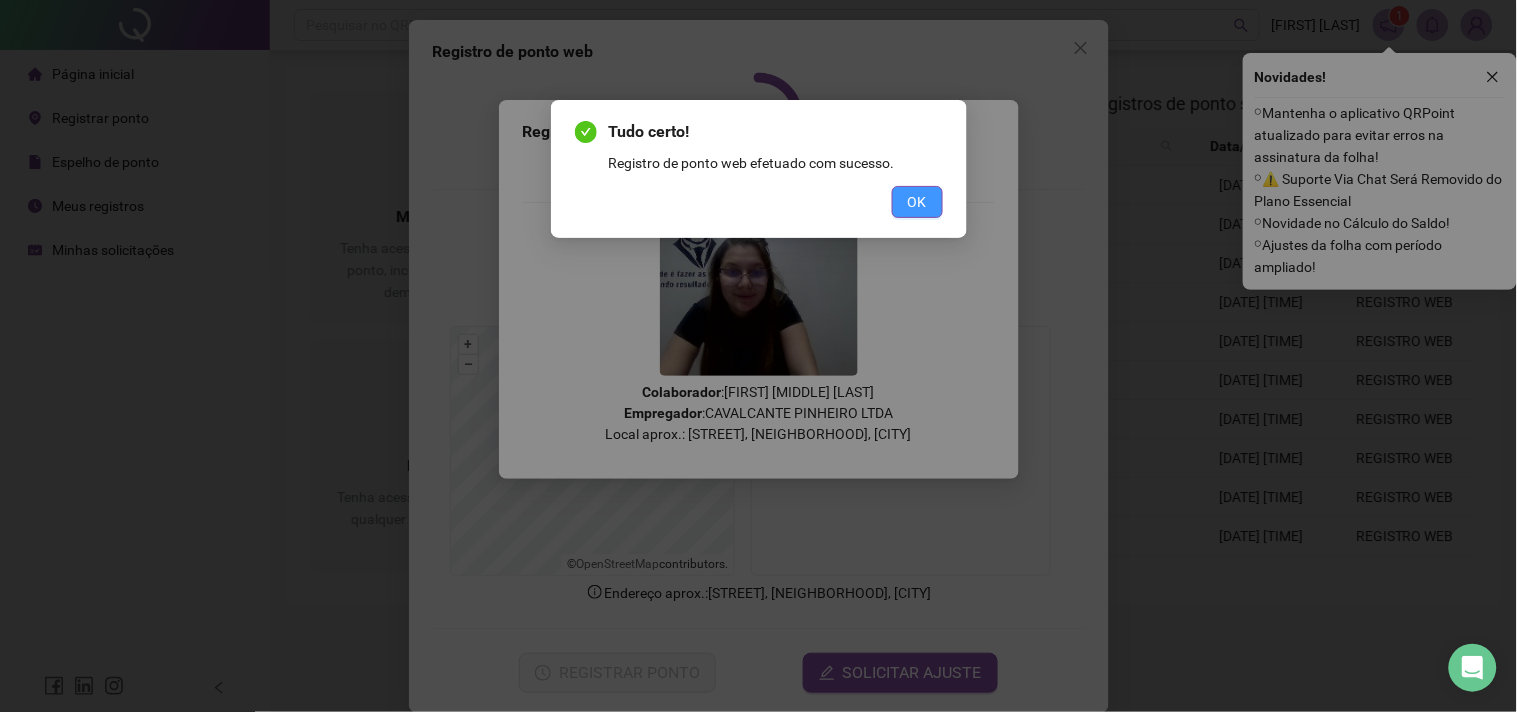 click on "OK" at bounding box center [917, 202] 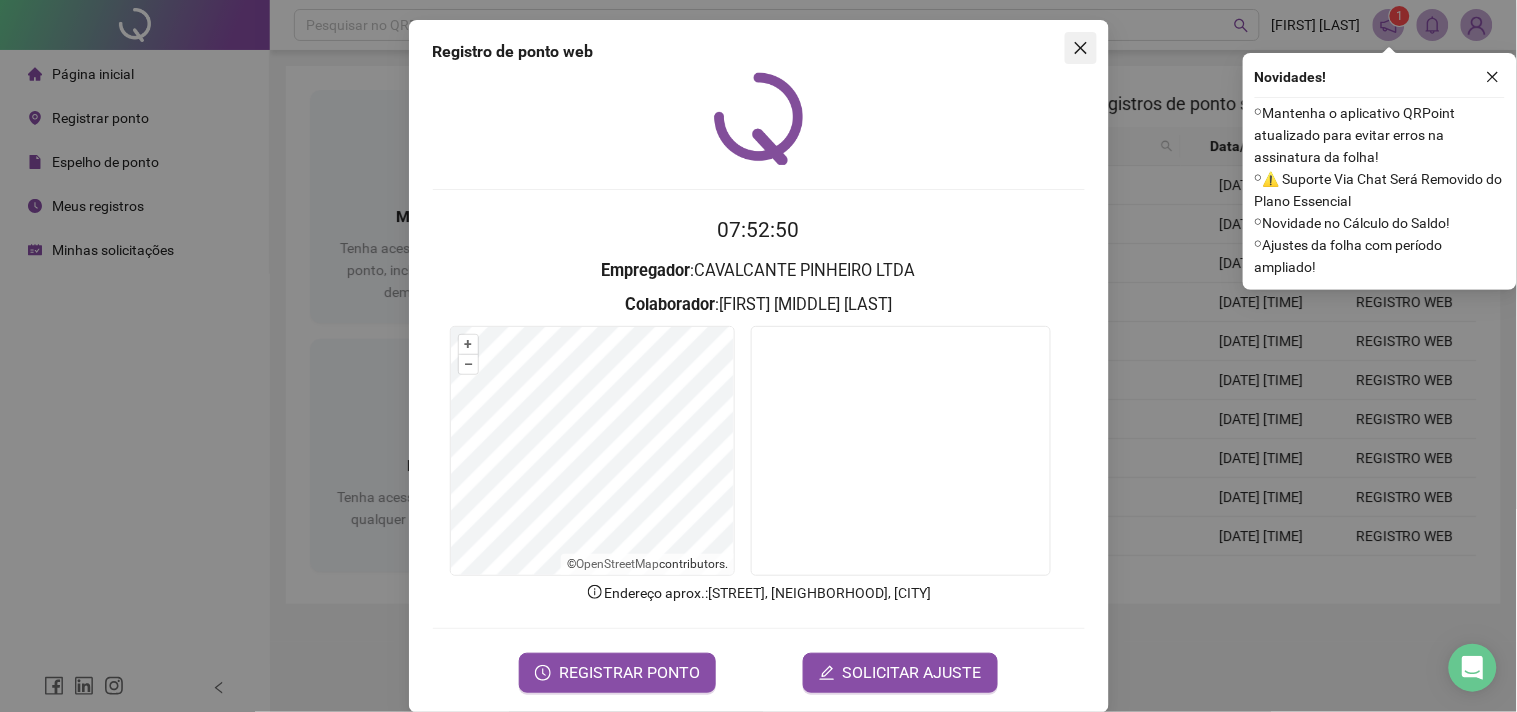 click at bounding box center (1081, 48) 